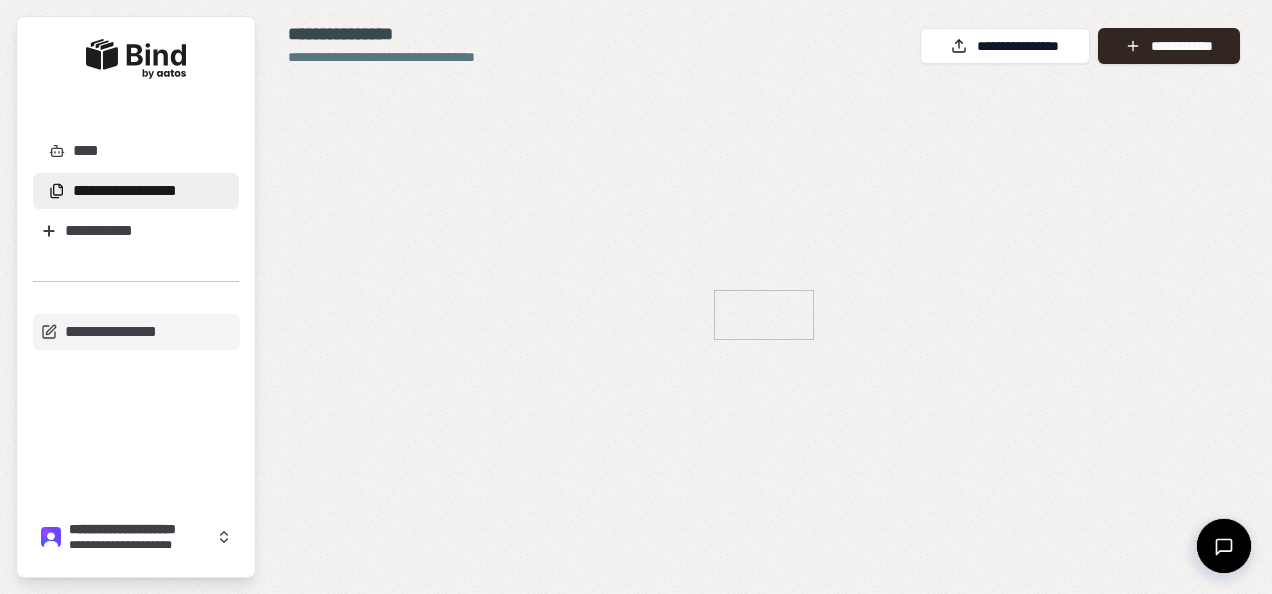 scroll, scrollTop: 0, scrollLeft: 0, axis: both 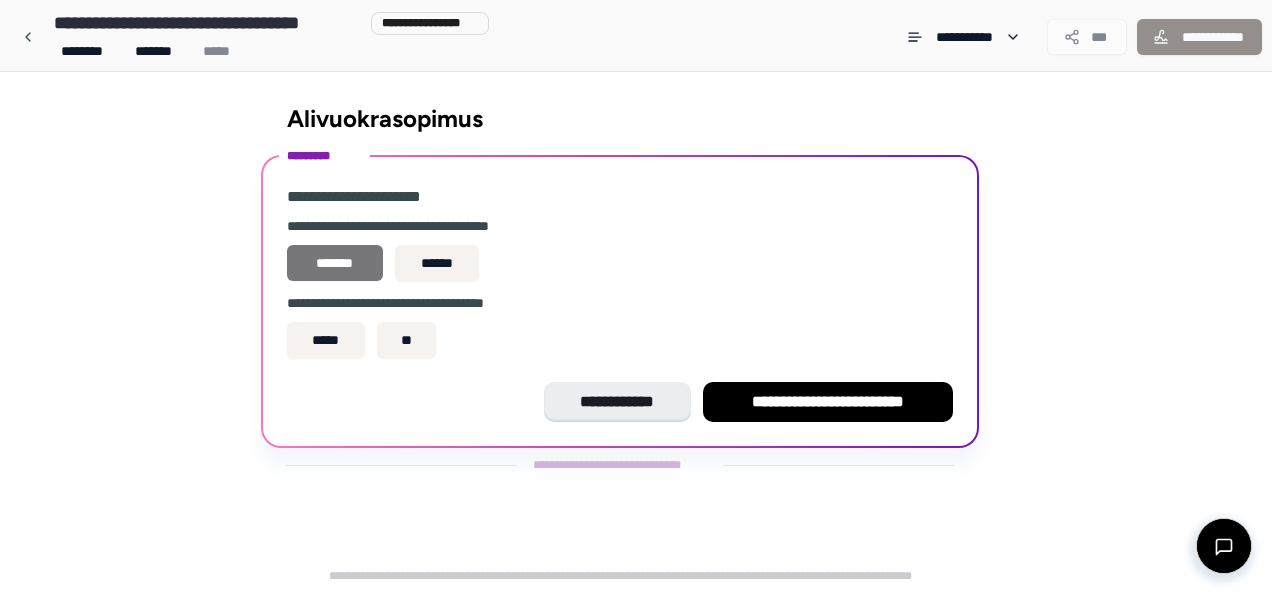 click on "*******" at bounding box center [335, 263] 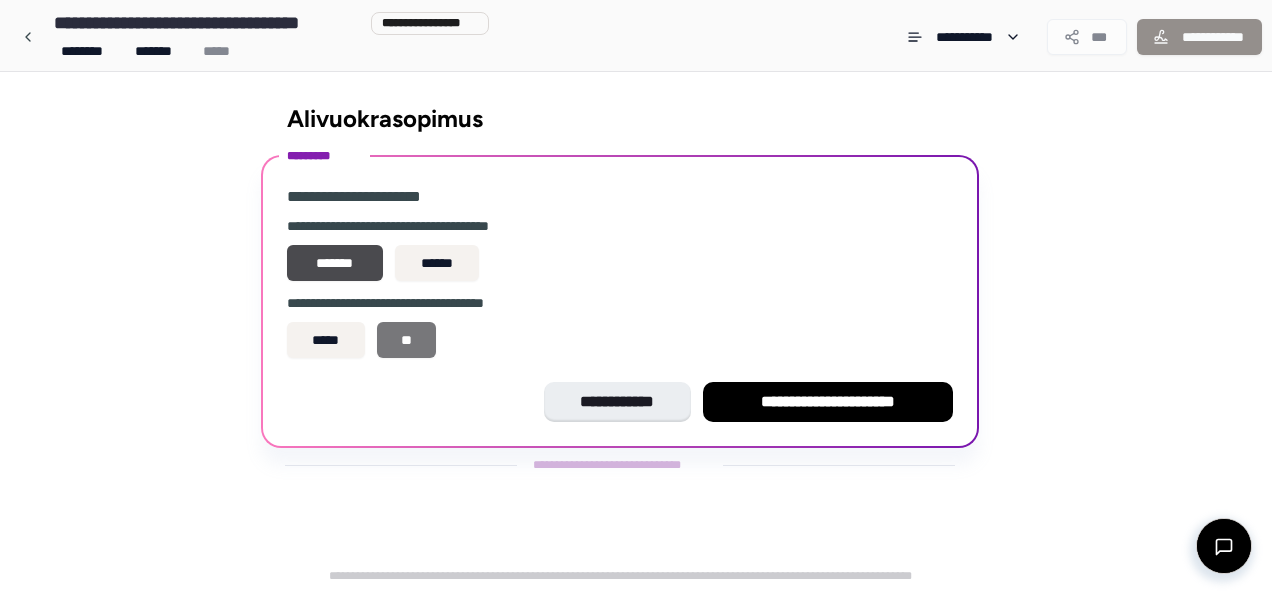 click on "**" at bounding box center [407, 340] 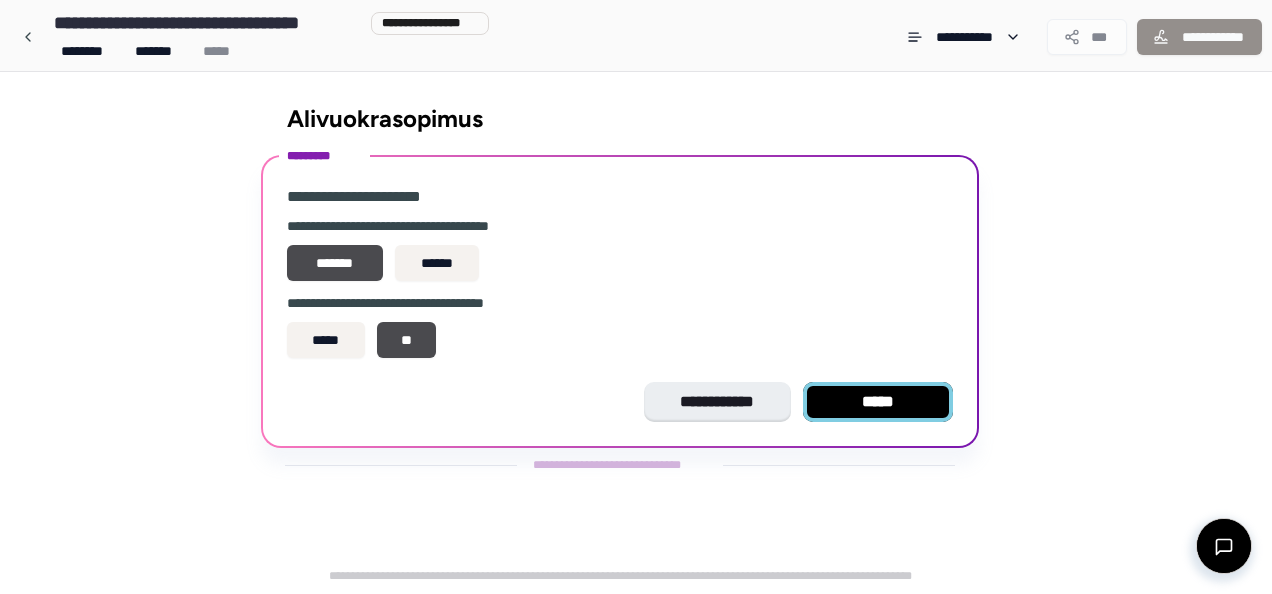 click on "*****" at bounding box center [878, 402] 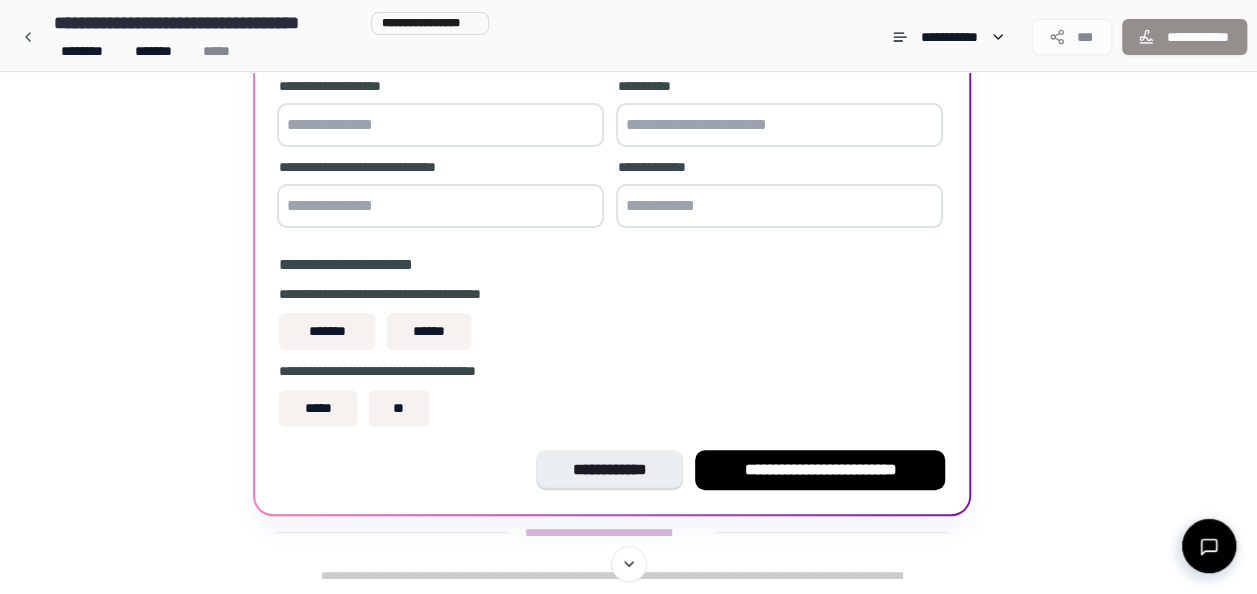 scroll, scrollTop: 140, scrollLeft: 0, axis: vertical 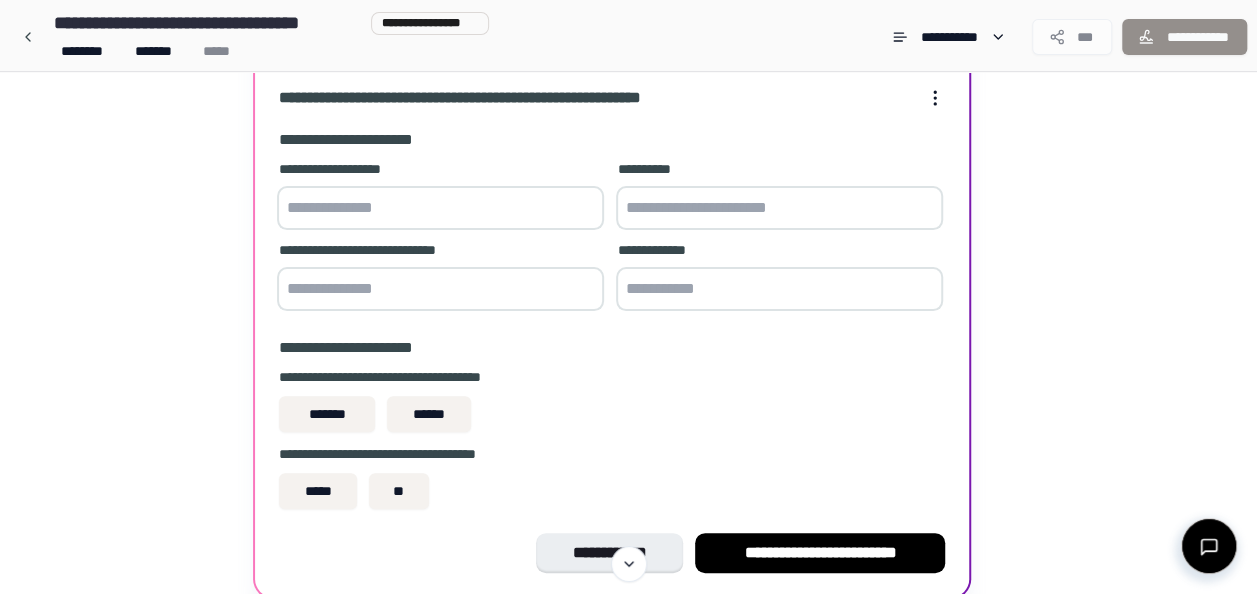 click at bounding box center (440, 208) 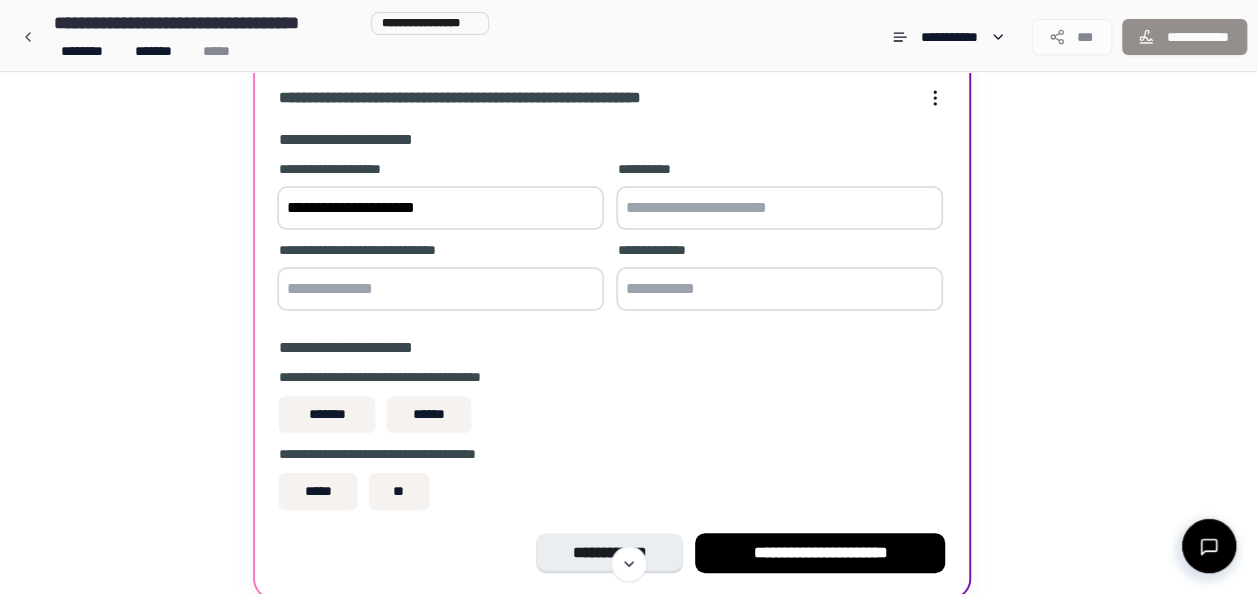 type on "**********" 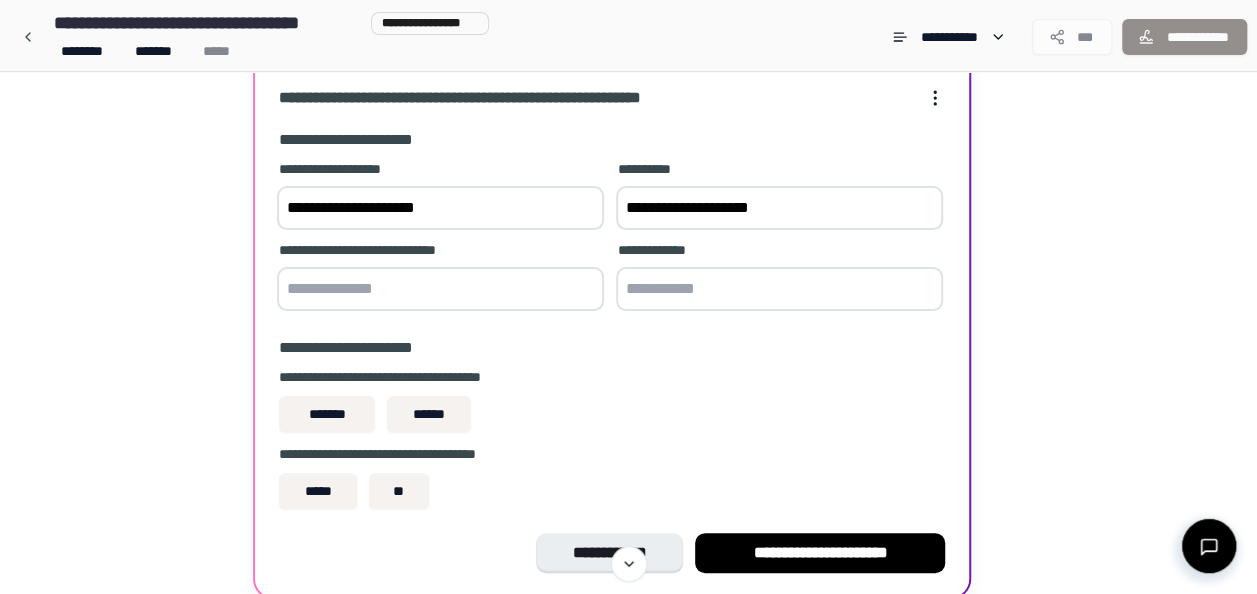 type on "**********" 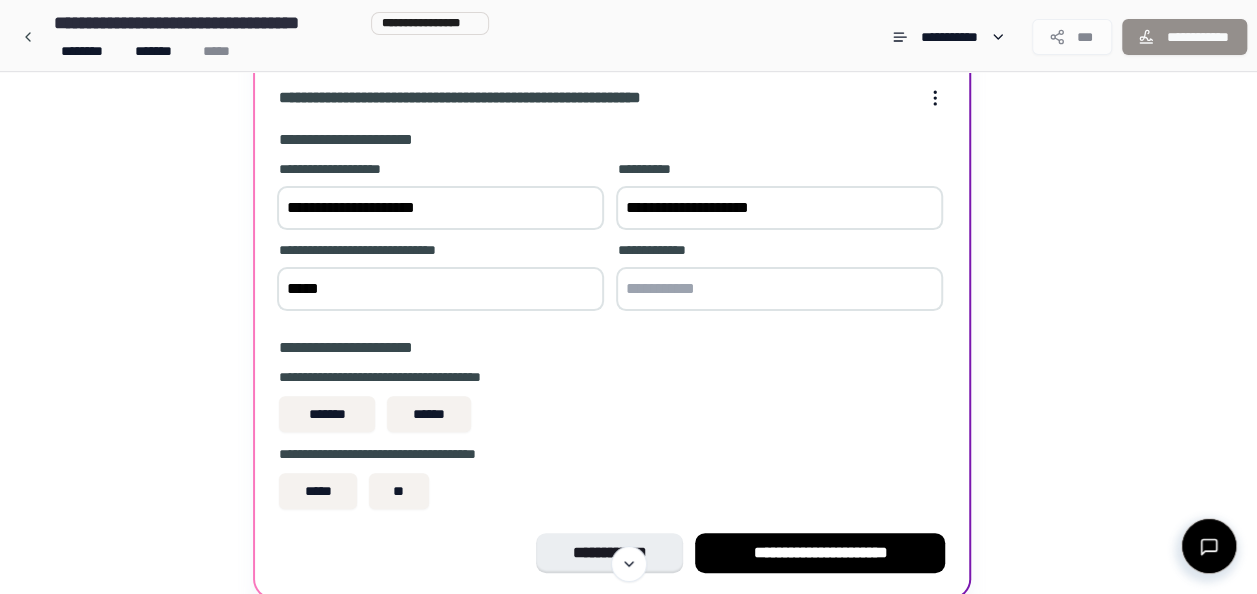 type on "*****" 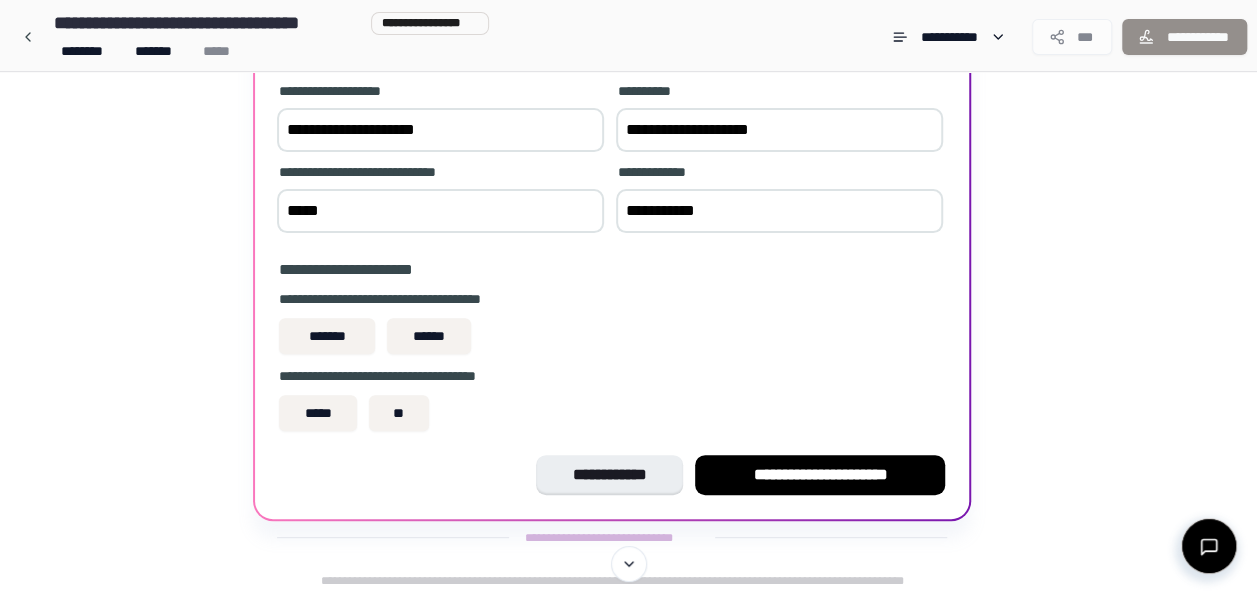 scroll, scrollTop: 223, scrollLeft: 0, axis: vertical 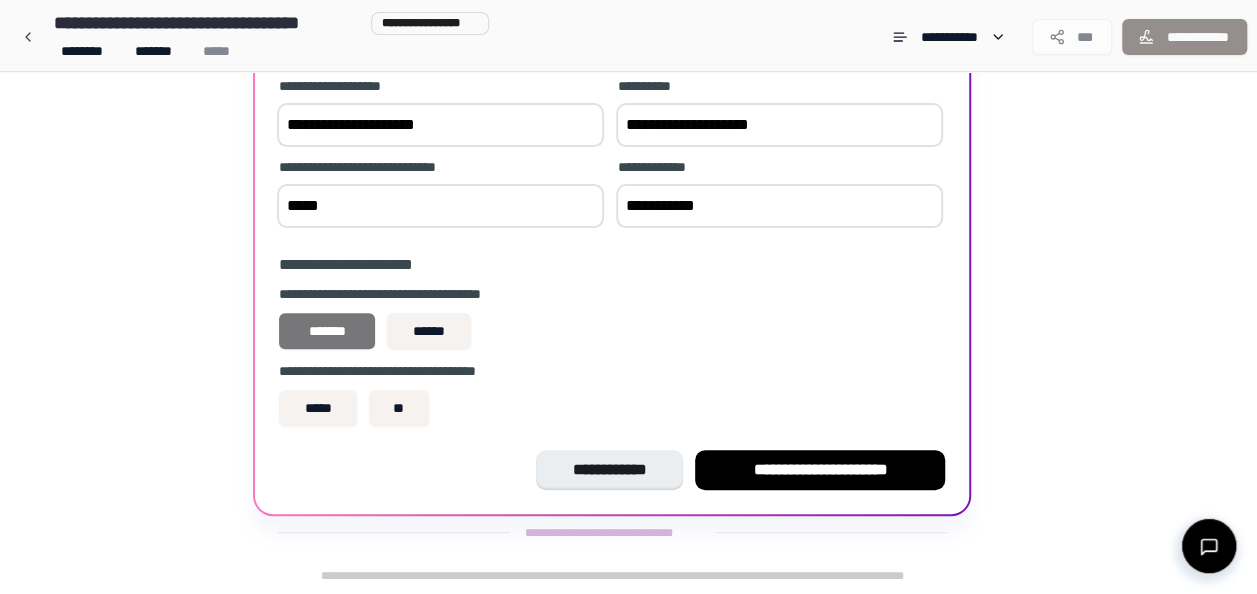 type on "**********" 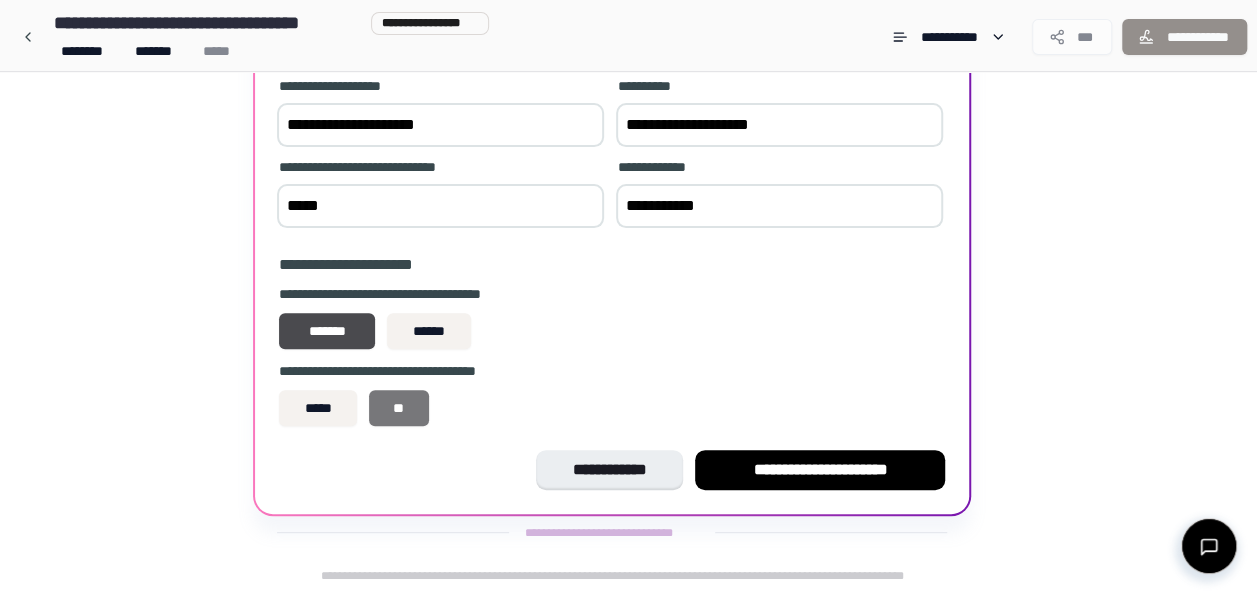 click on "**" at bounding box center [399, 408] 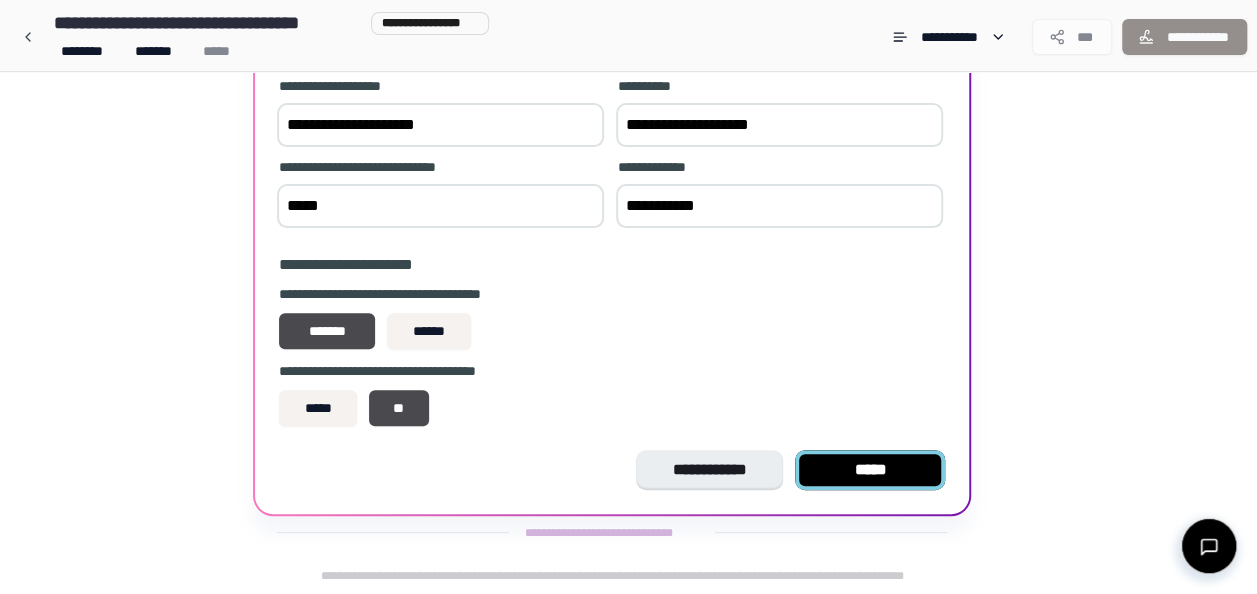 click on "*****" at bounding box center [870, 470] 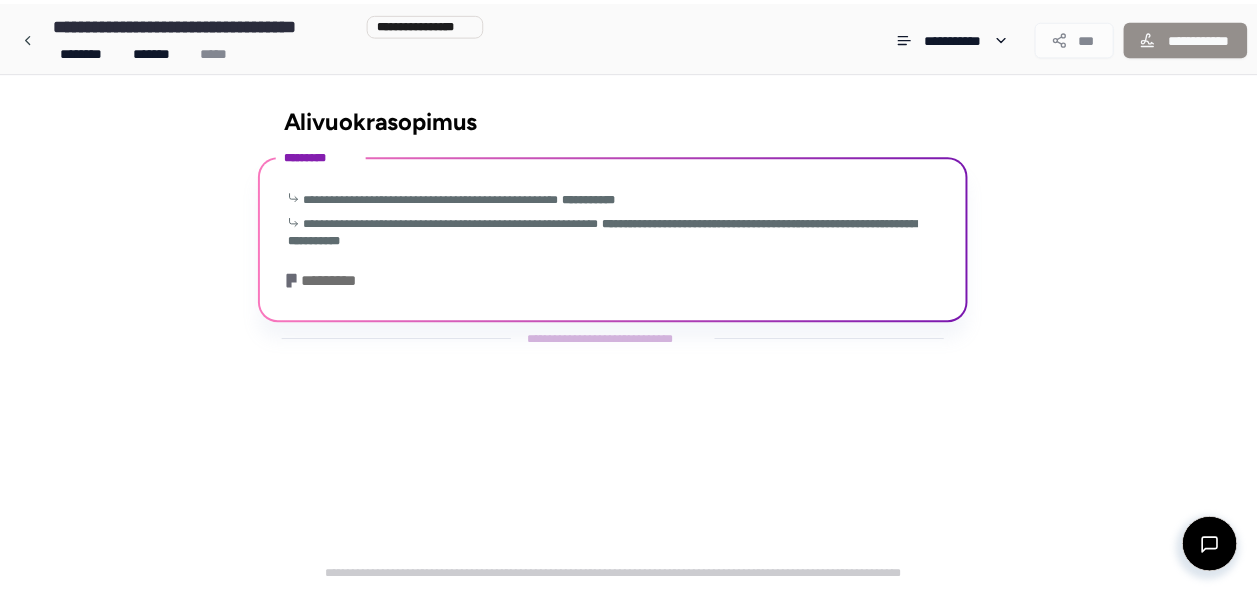scroll, scrollTop: 22, scrollLeft: 0, axis: vertical 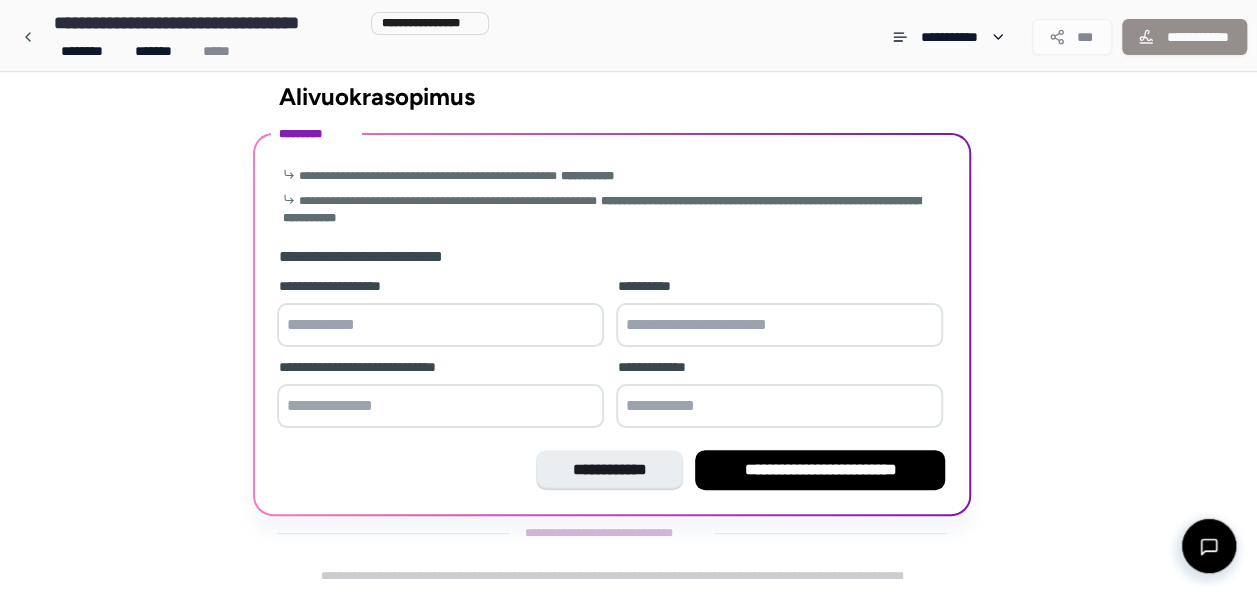 click at bounding box center (440, 325) 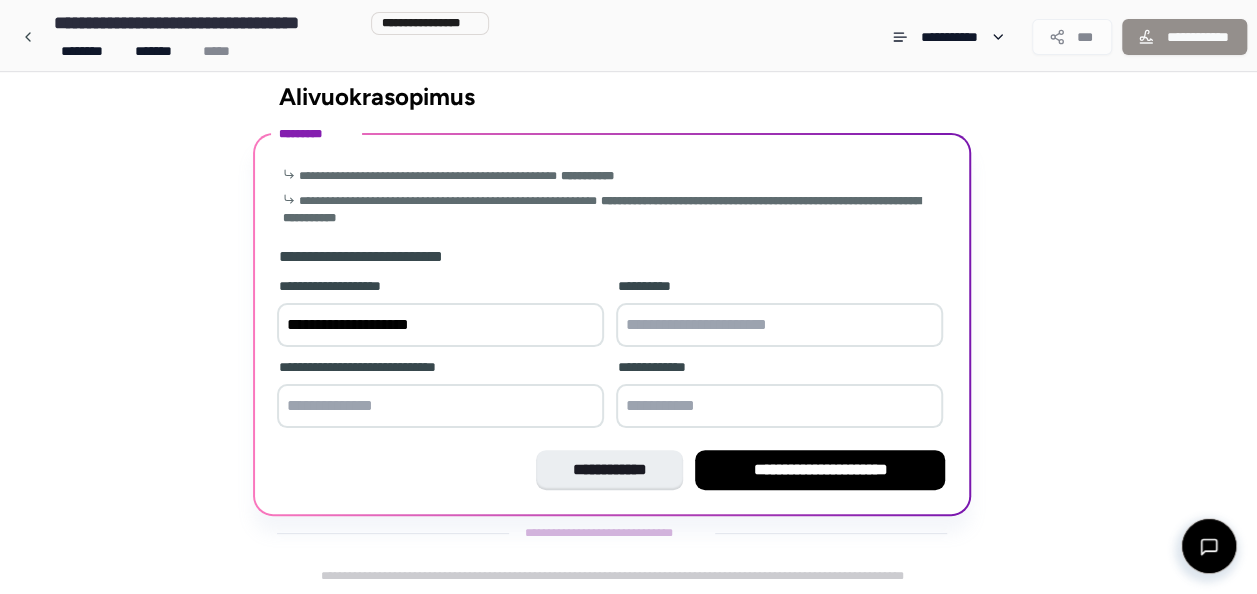type on "**********" 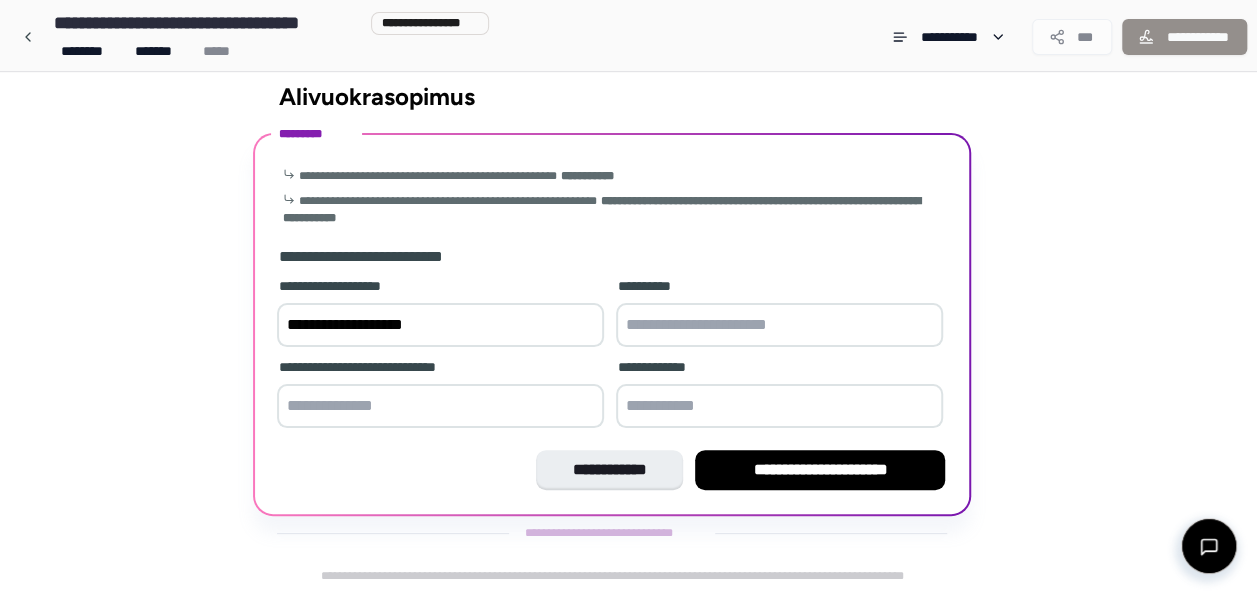 click at bounding box center [779, 325] 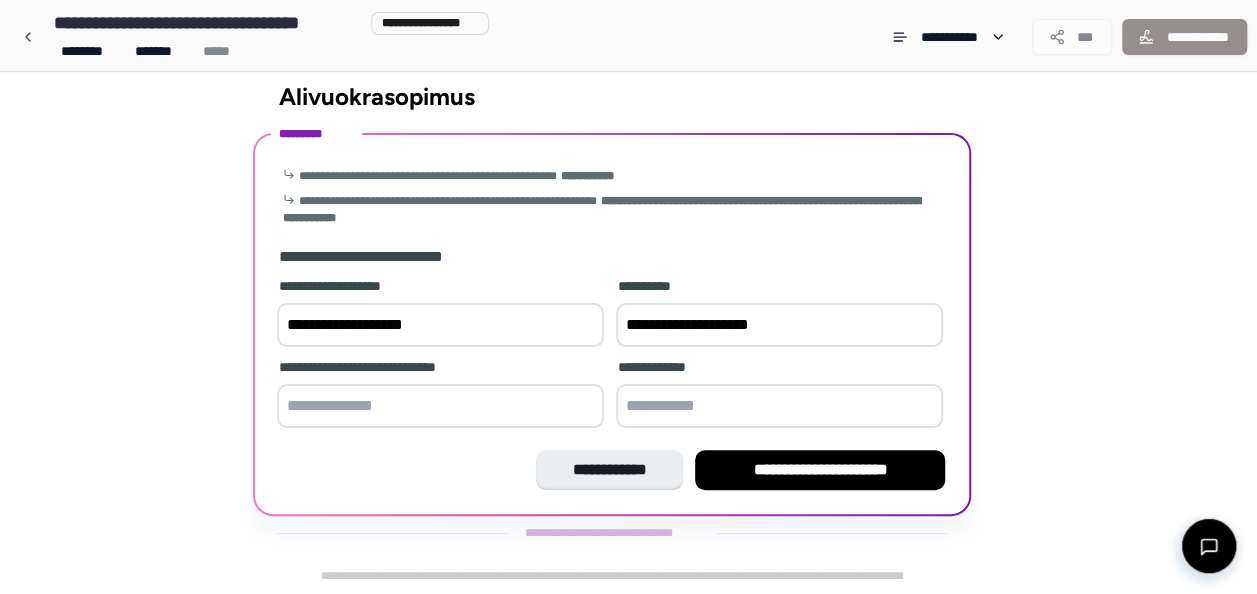 type on "**********" 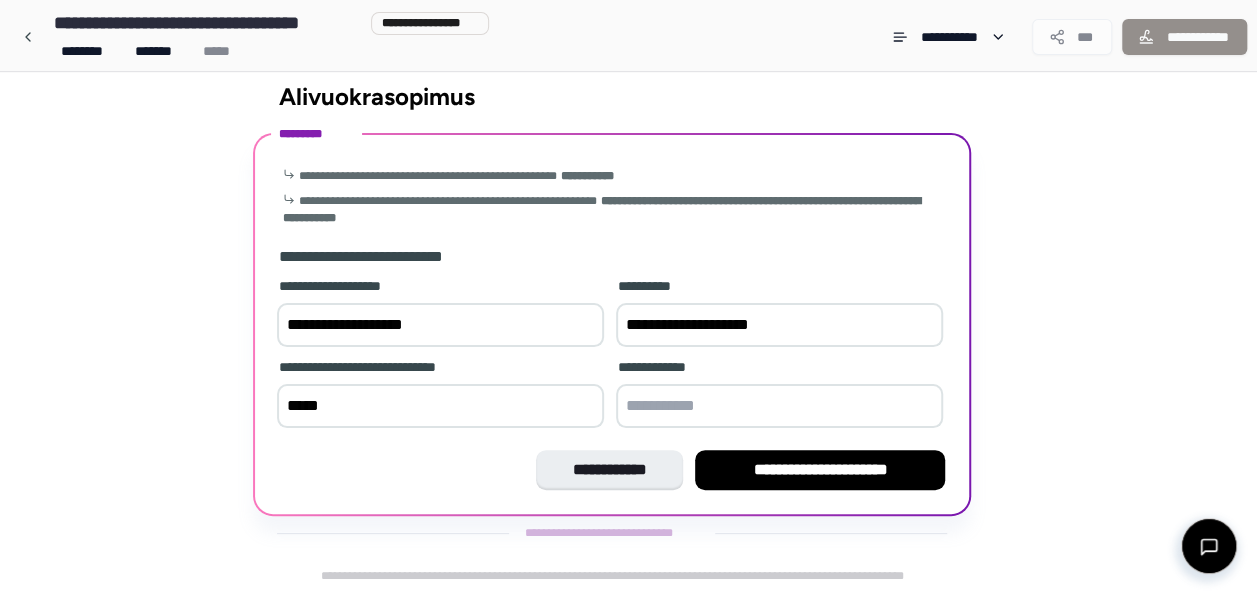 type on "*****" 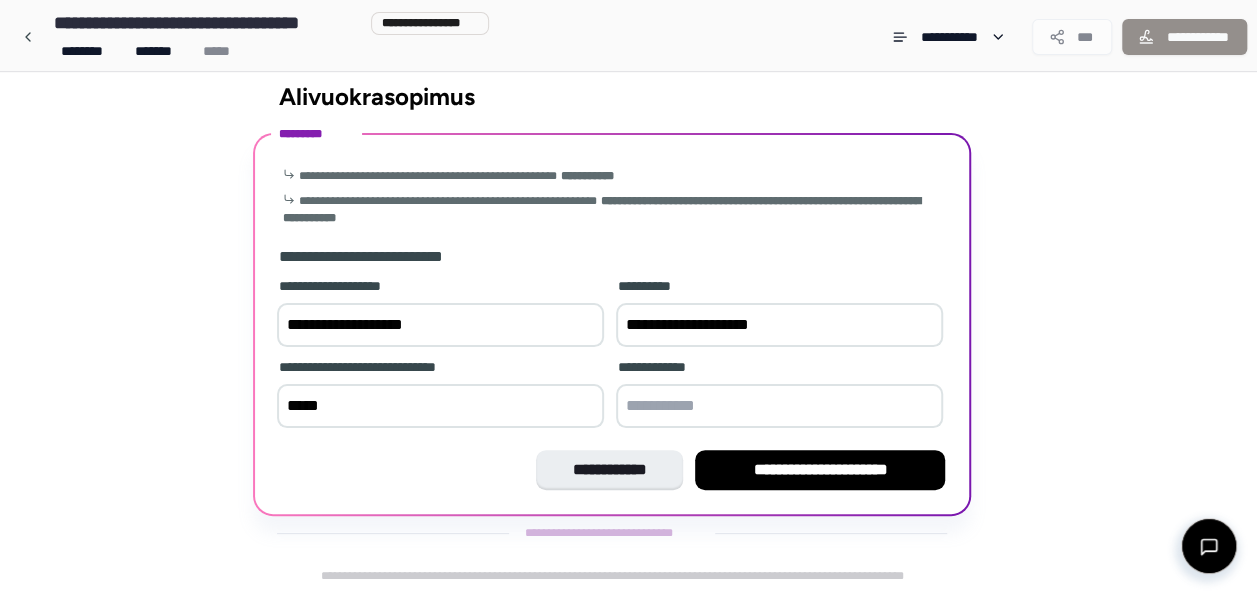 click at bounding box center (779, 406) 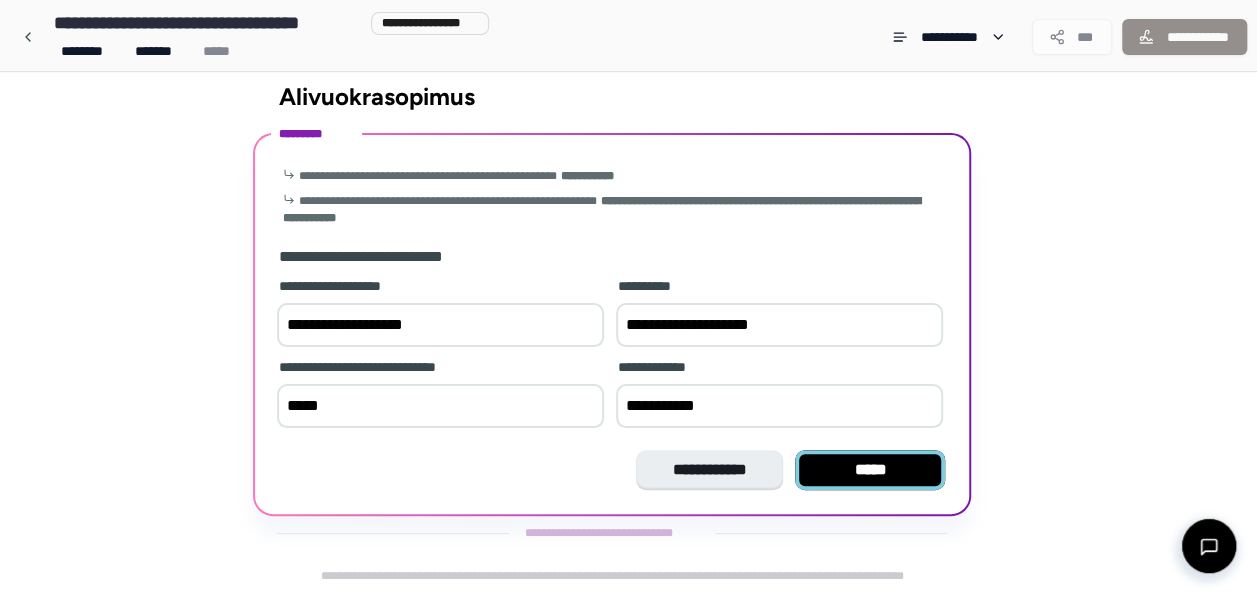 type on "**********" 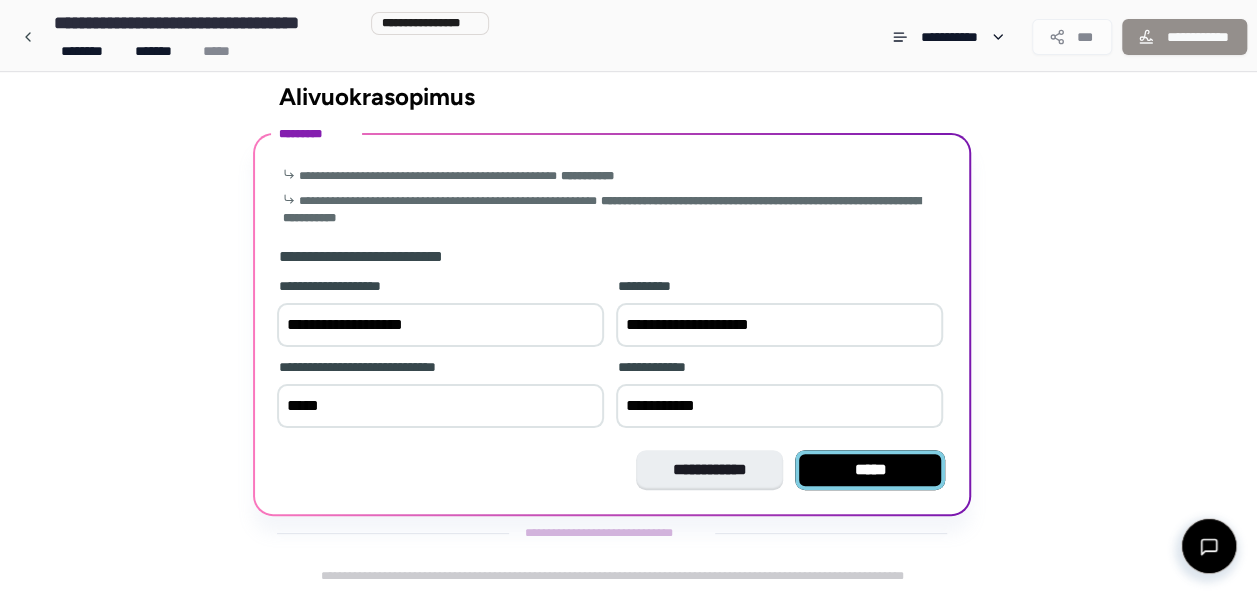 click on "*****" at bounding box center (870, 470) 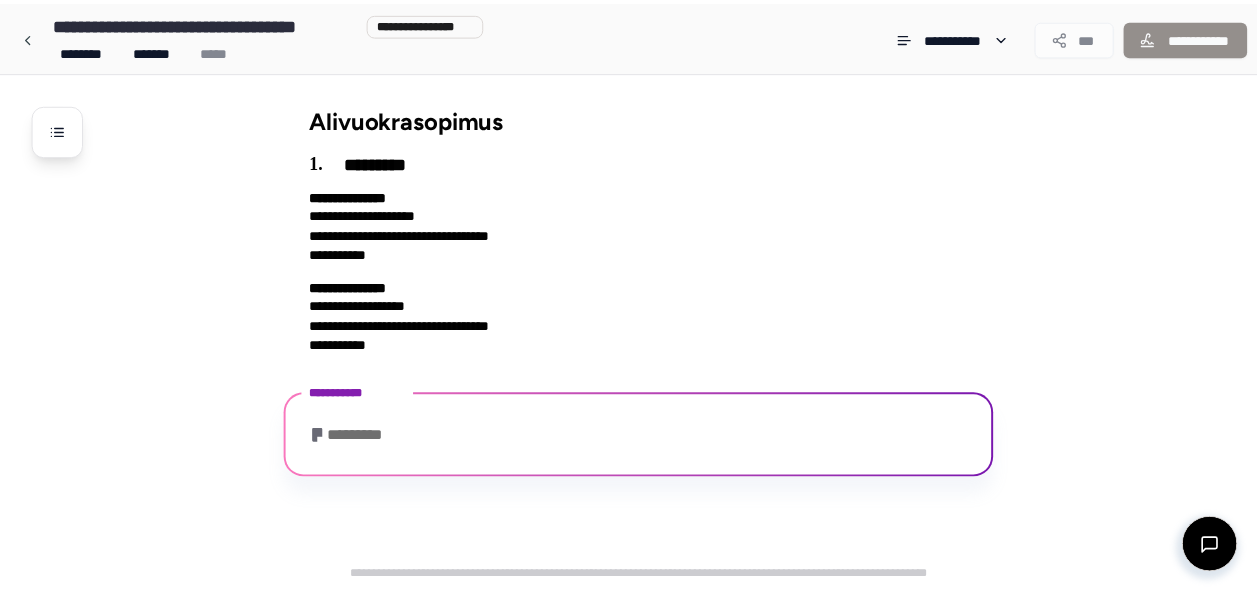 scroll, scrollTop: 266, scrollLeft: 0, axis: vertical 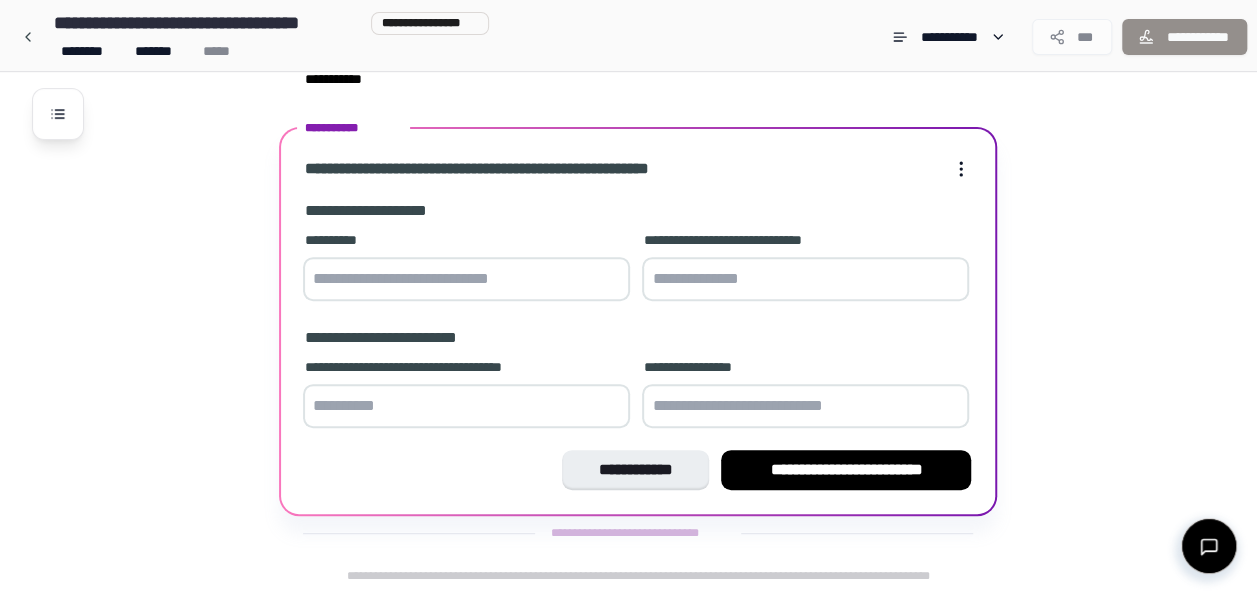 click at bounding box center (466, 279) 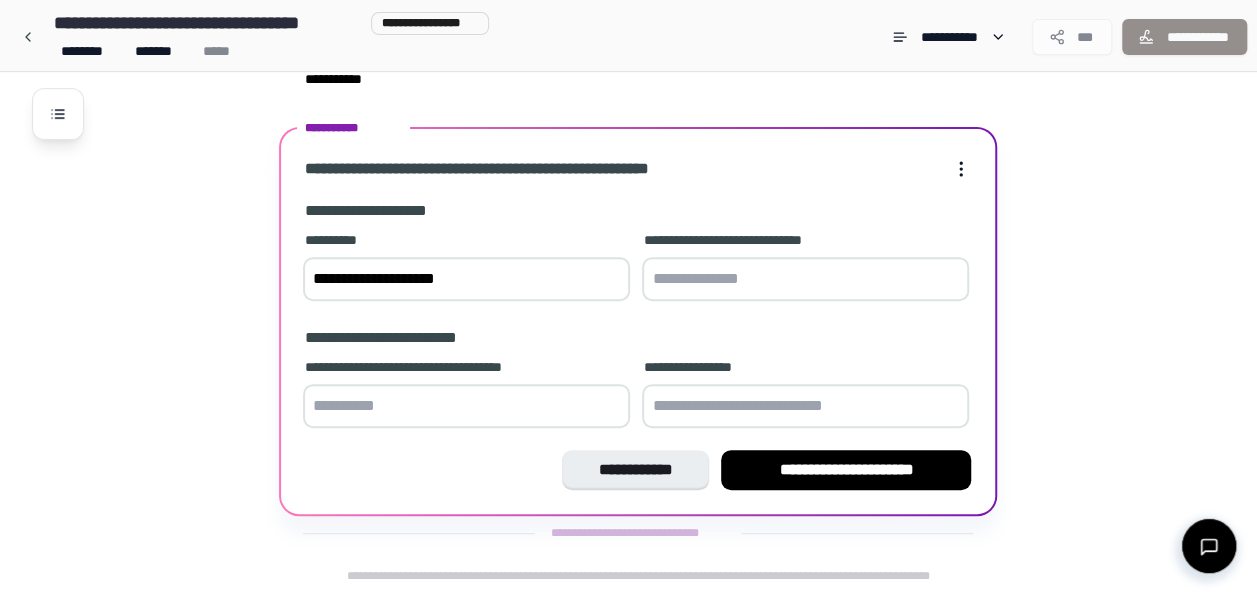 click on "**********" at bounding box center [466, 279] 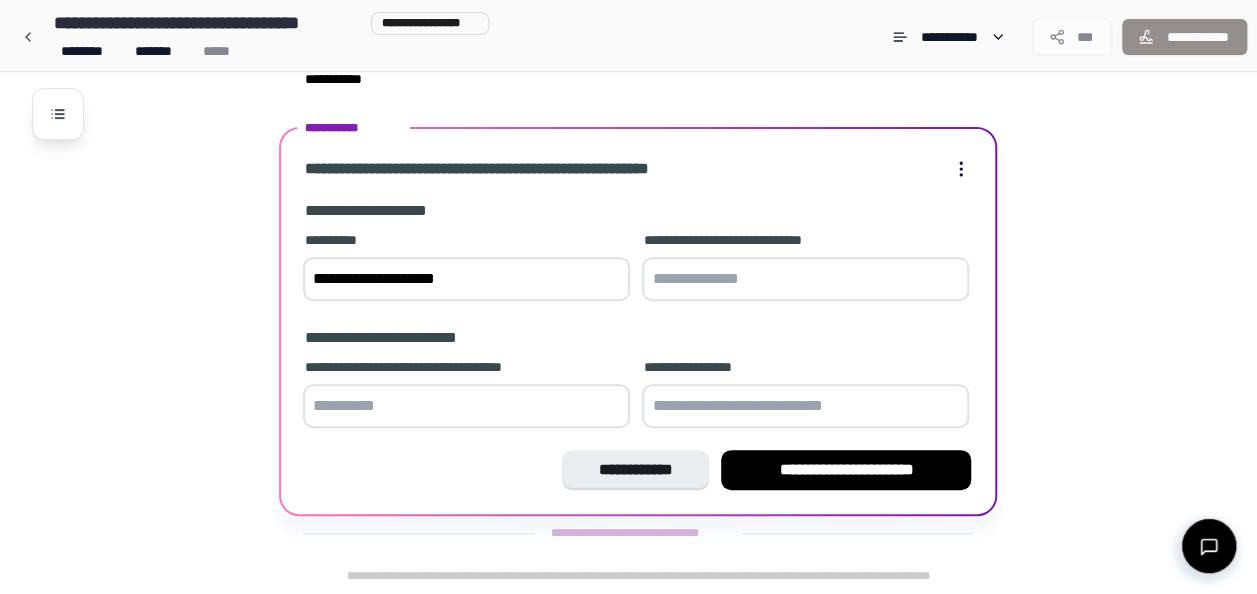 click at bounding box center [805, 279] 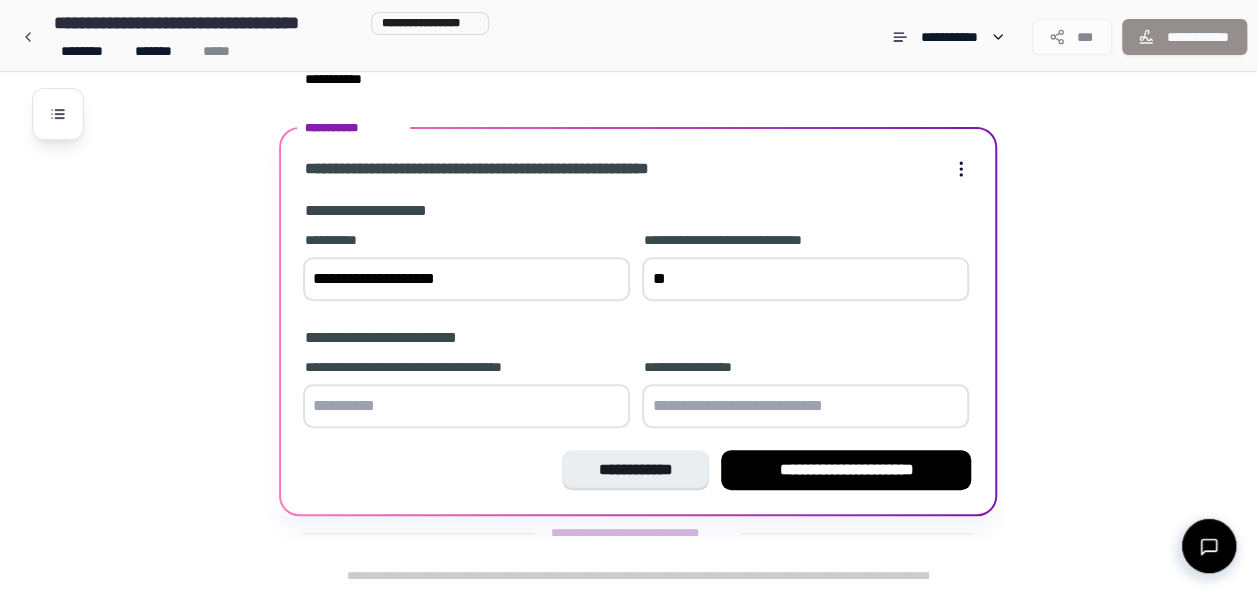 type on "*" 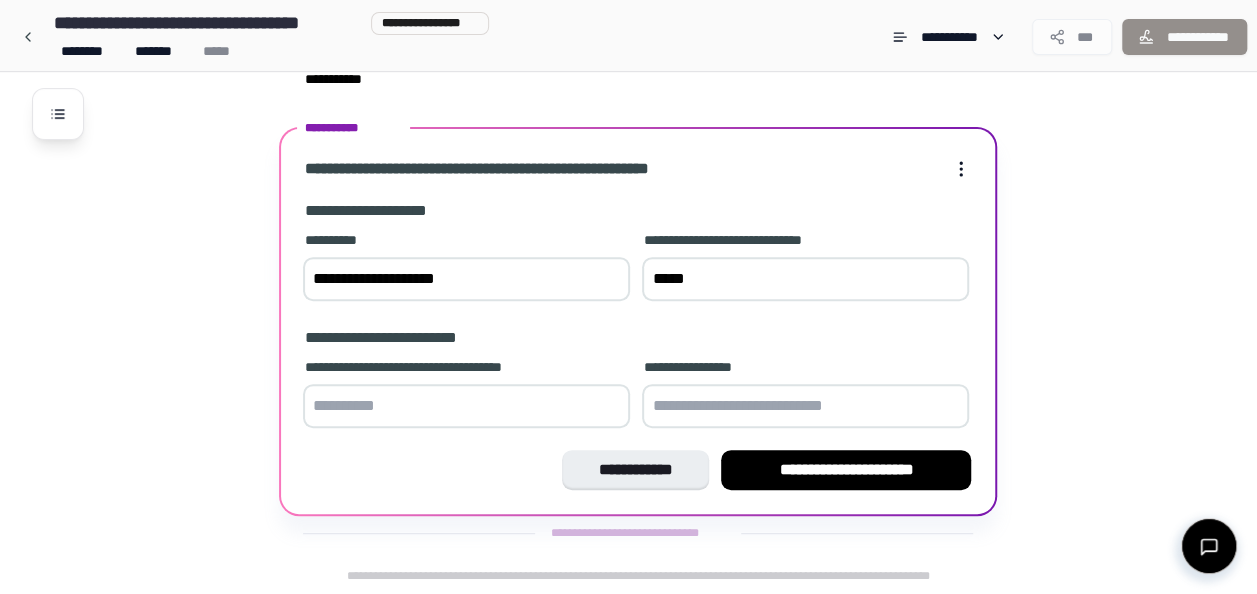 type on "*****" 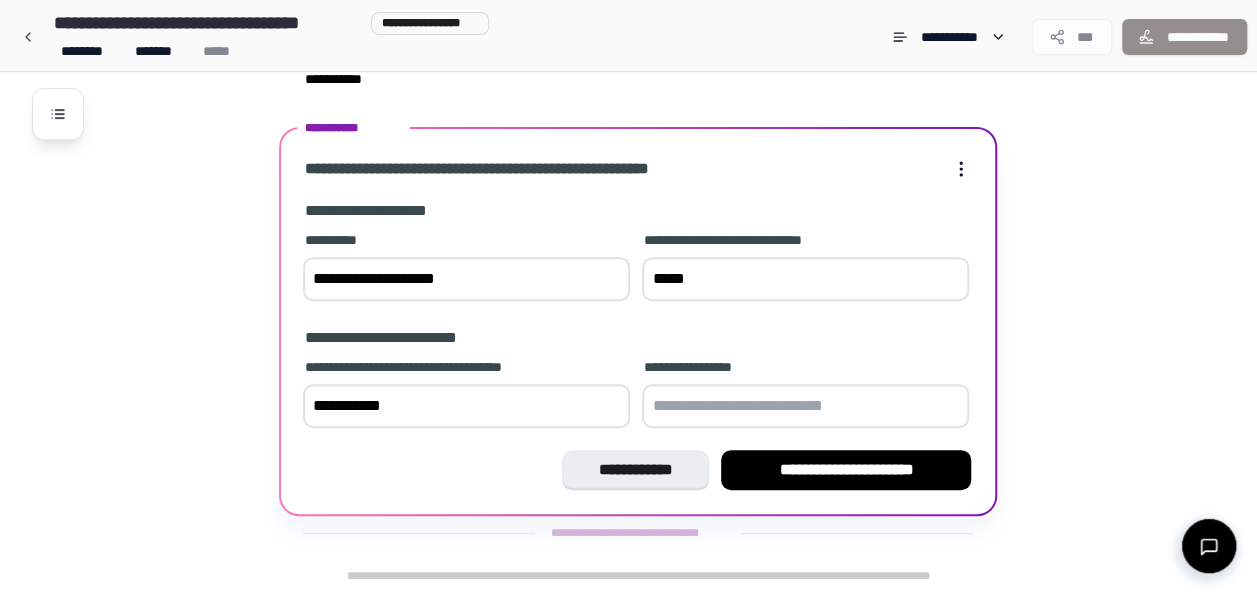 type on "**********" 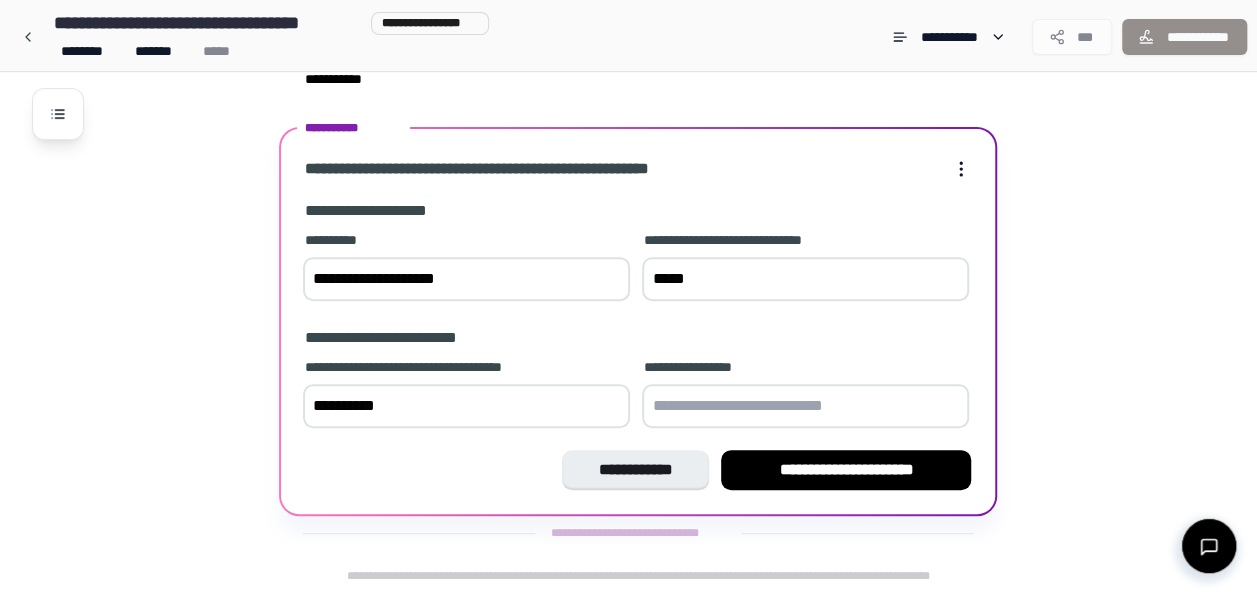click at bounding box center [805, 406] 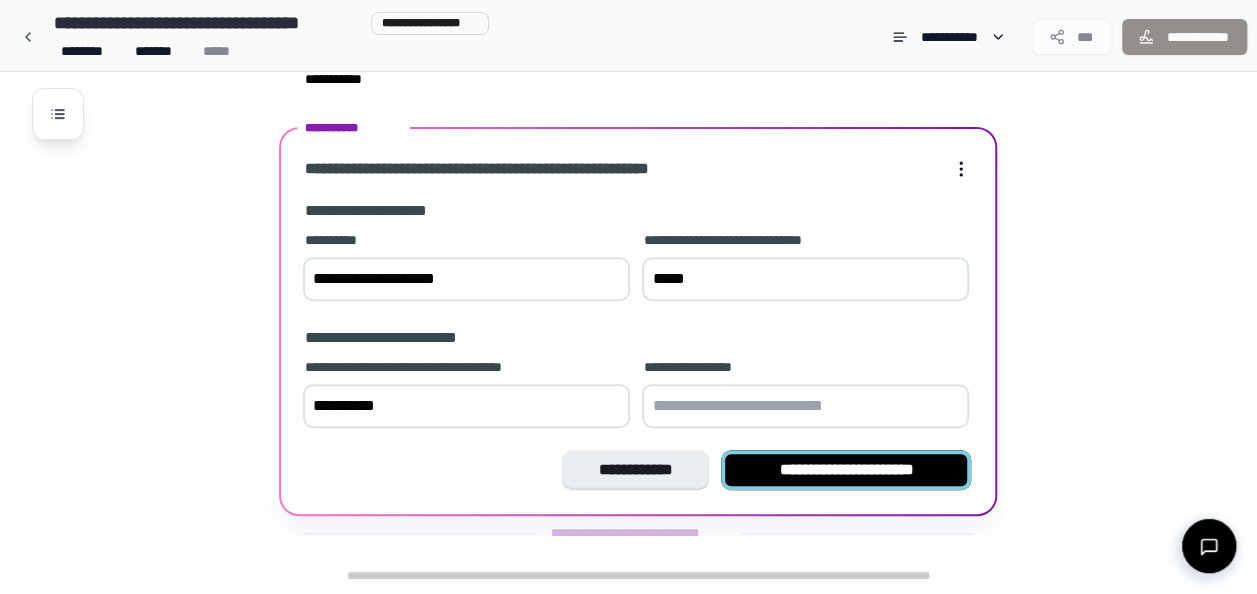 click on "**********" at bounding box center [846, 470] 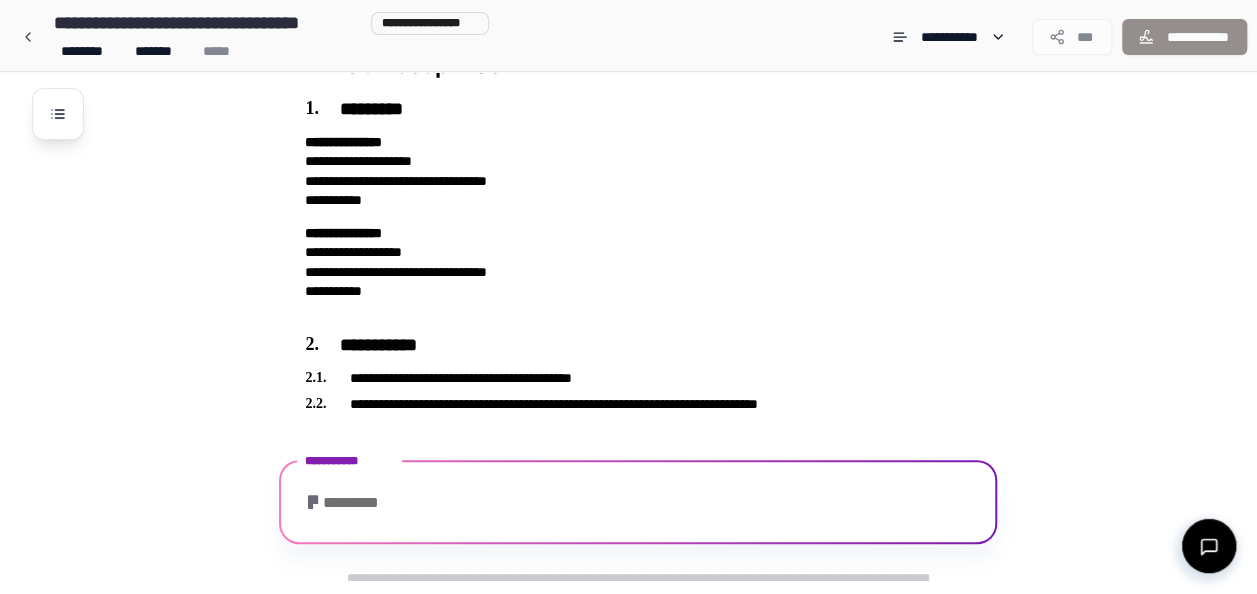 scroll, scrollTop: 124, scrollLeft: 0, axis: vertical 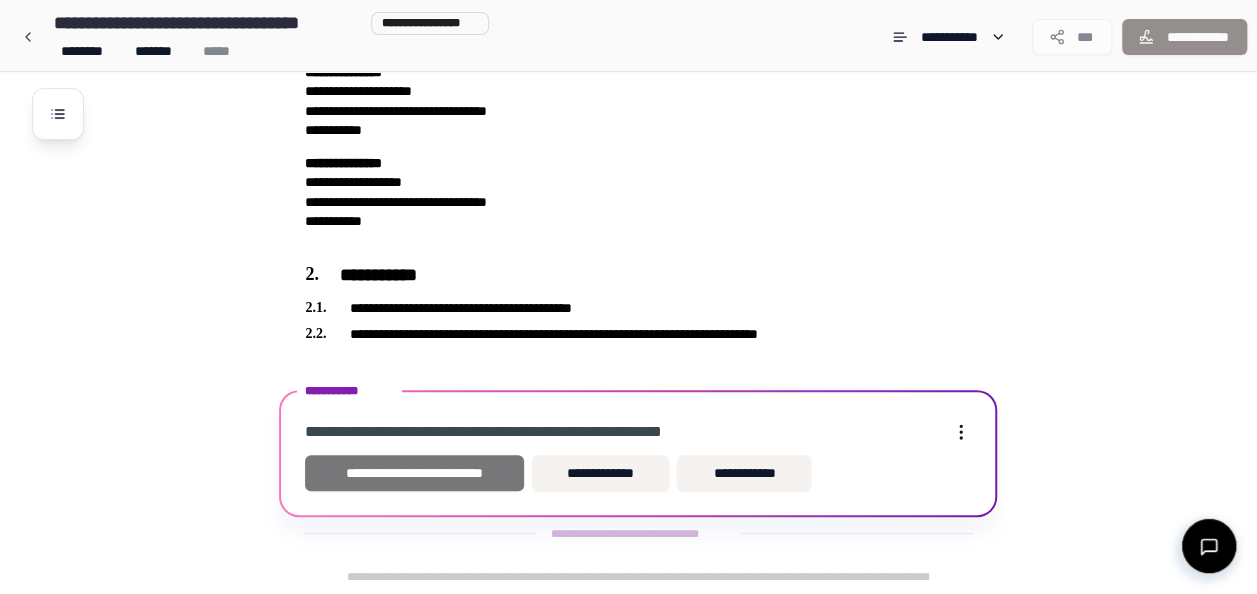 click on "**********" at bounding box center [414, 473] 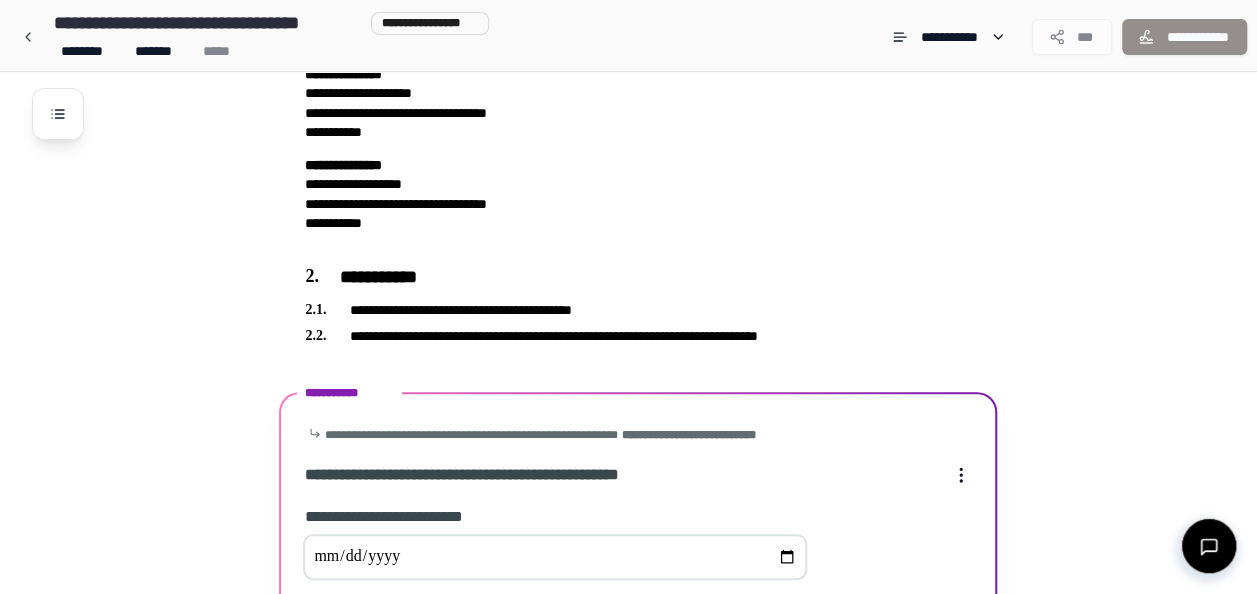 scroll, scrollTop: 400, scrollLeft: 0, axis: vertical 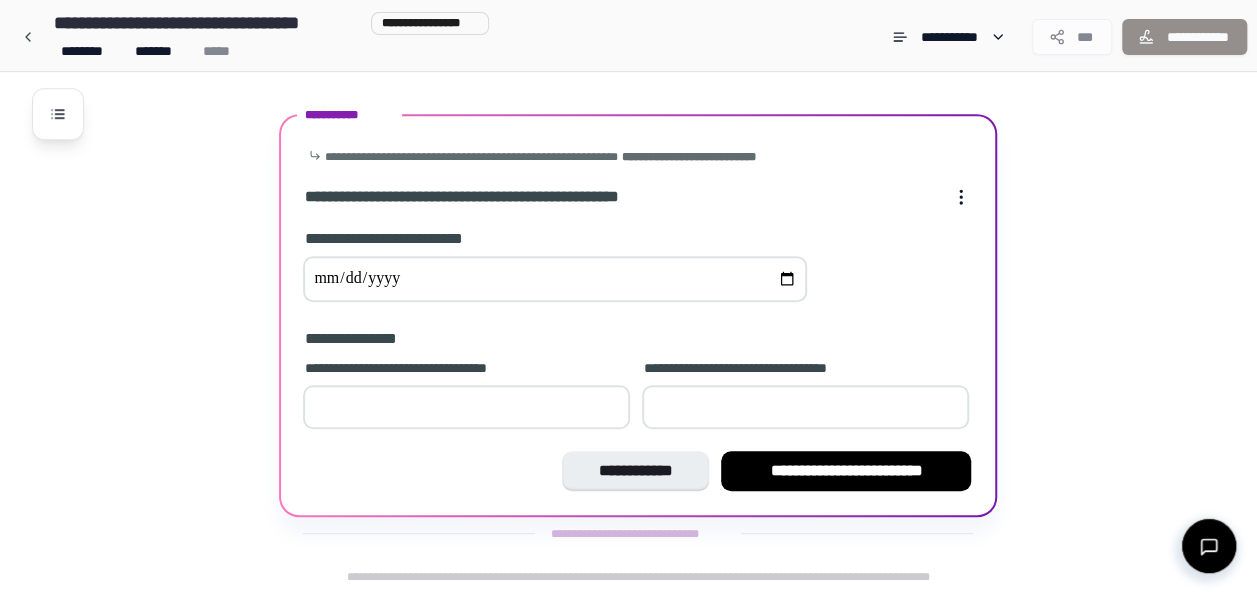 click at bounding box center [555, 279] 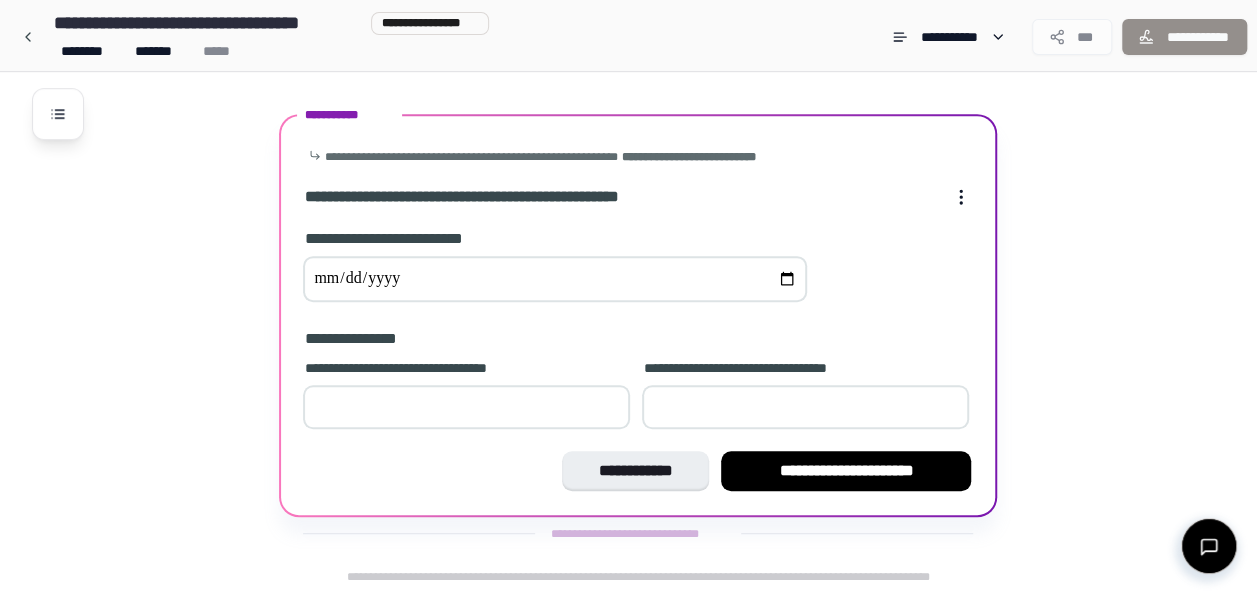 click at bounding box center [466, 407] 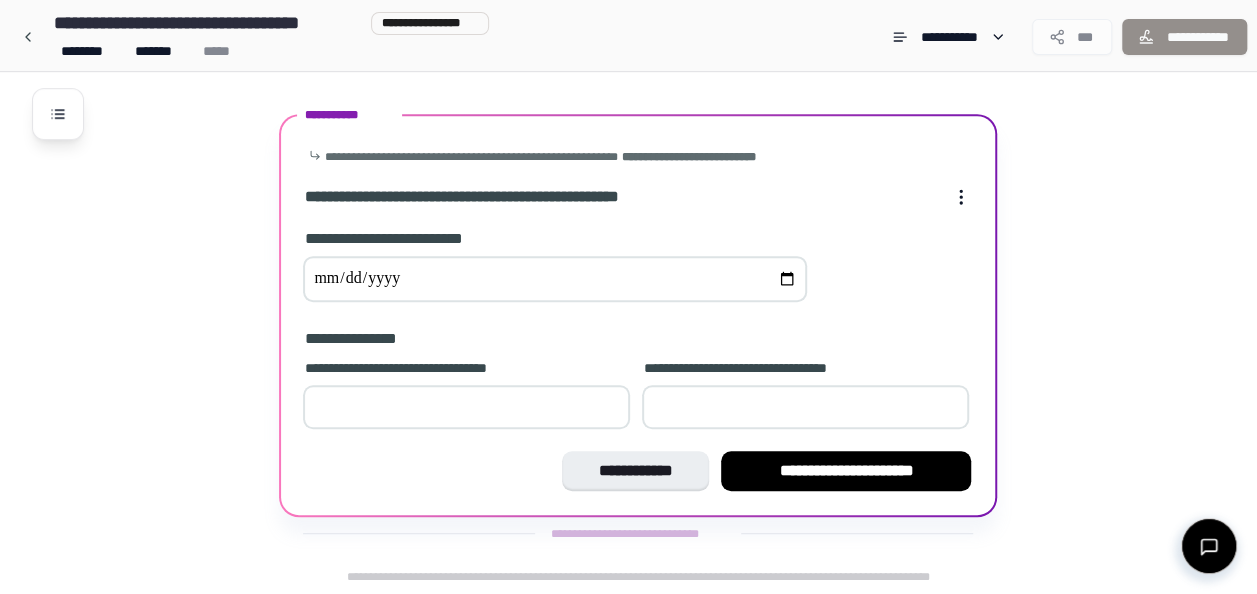 type on "*" 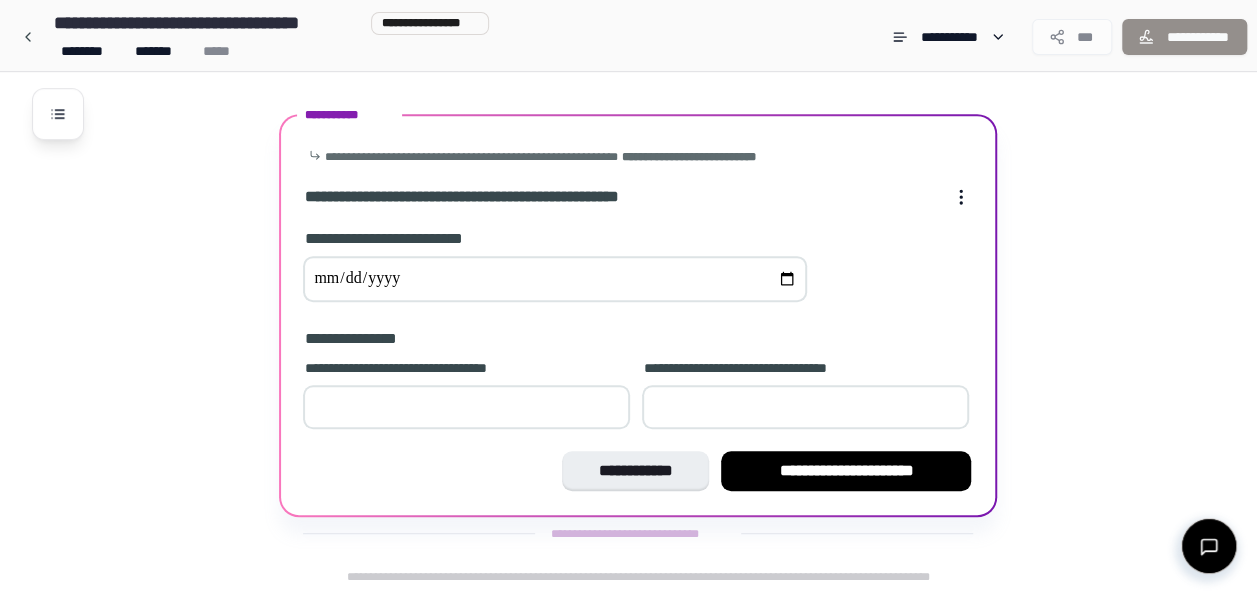type on "**" 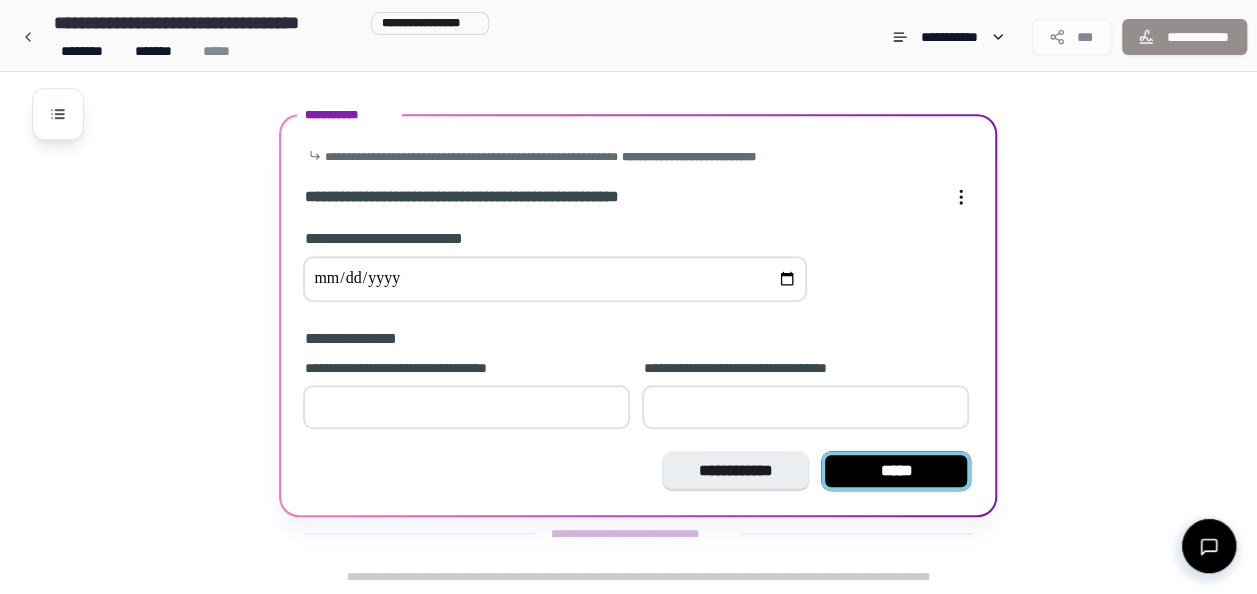 type on "**" 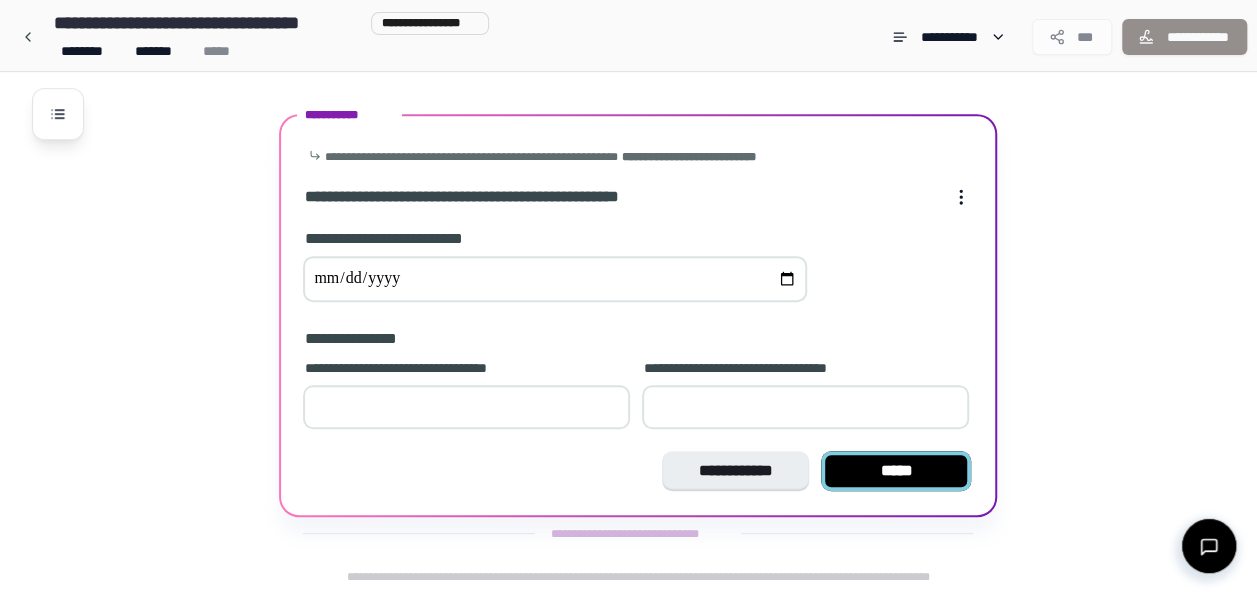 click on "*****" at bounding box center [896, 471] 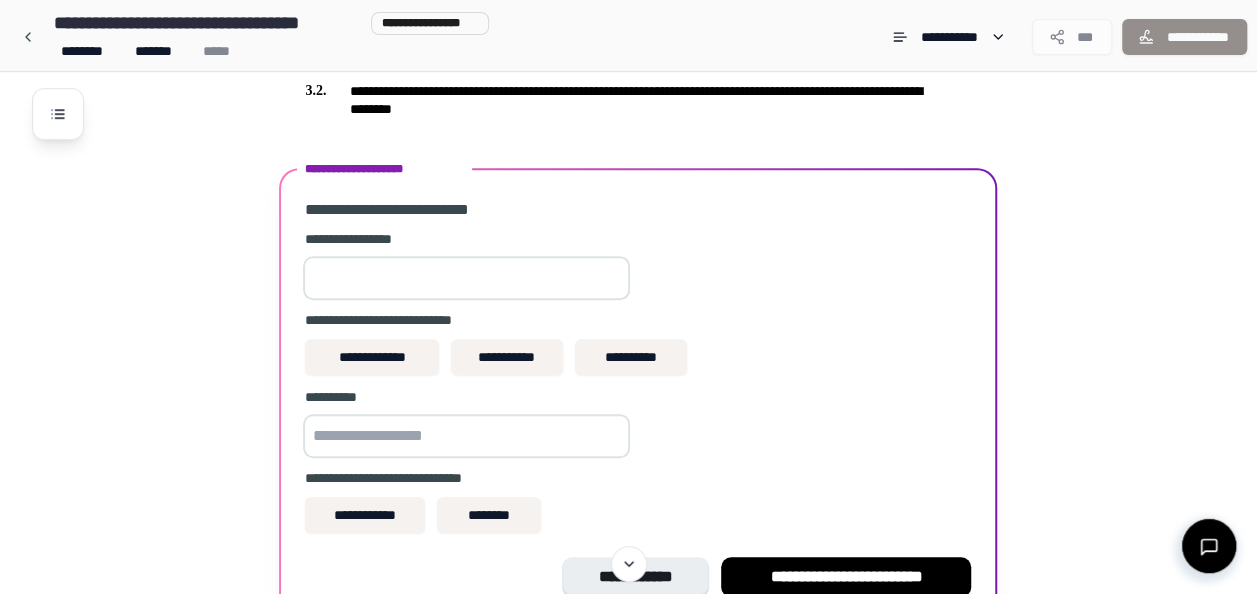 scroll, scrollTop: 483, scrollLeft: 0, axis: vertical 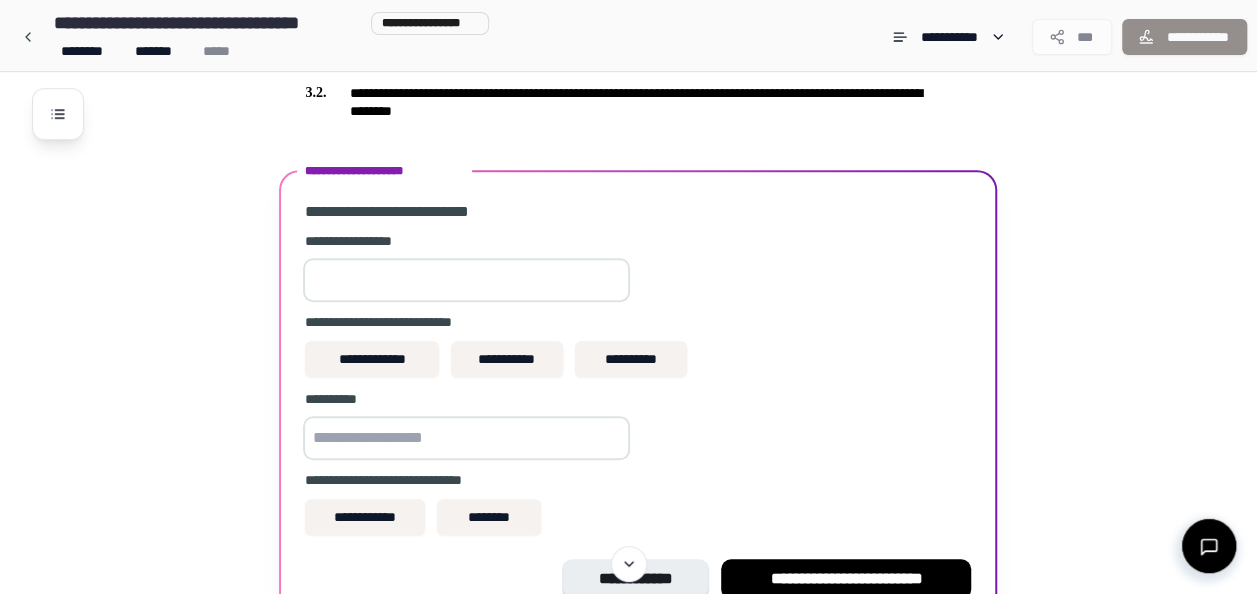 click at bounding box center [466, 280] 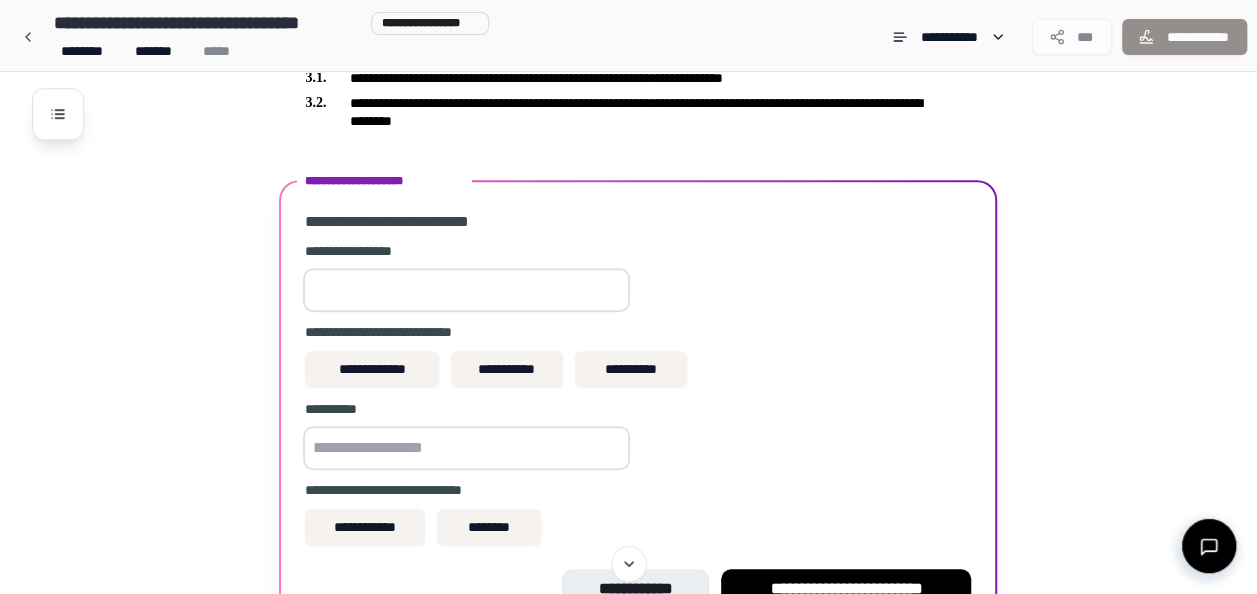 scroll, scrollTop: 472, scrollLeft: 0, axis: vertical 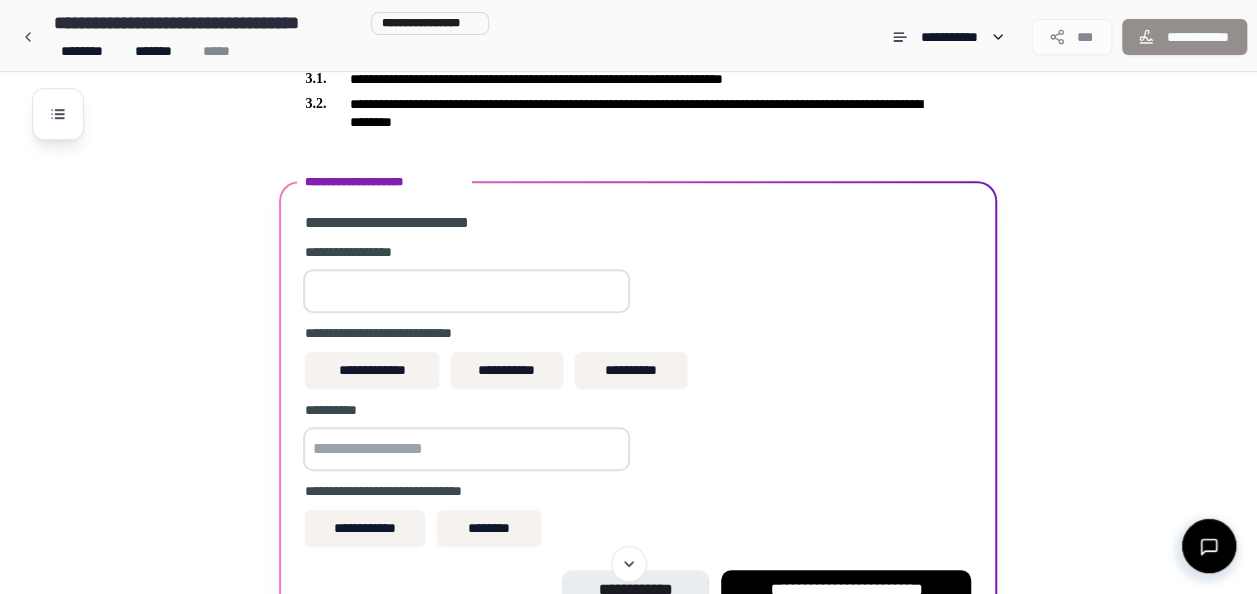 click at bounding box center [466, 291] 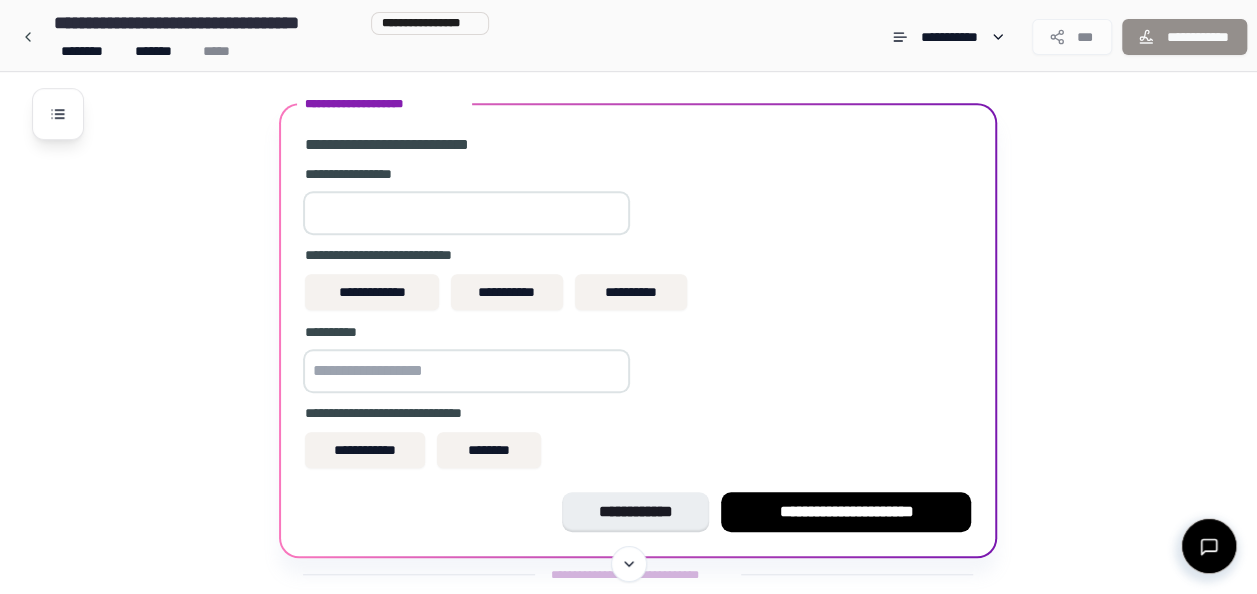 scroll, scrollTop: 552, scrollLeft: 0, axis: vertical 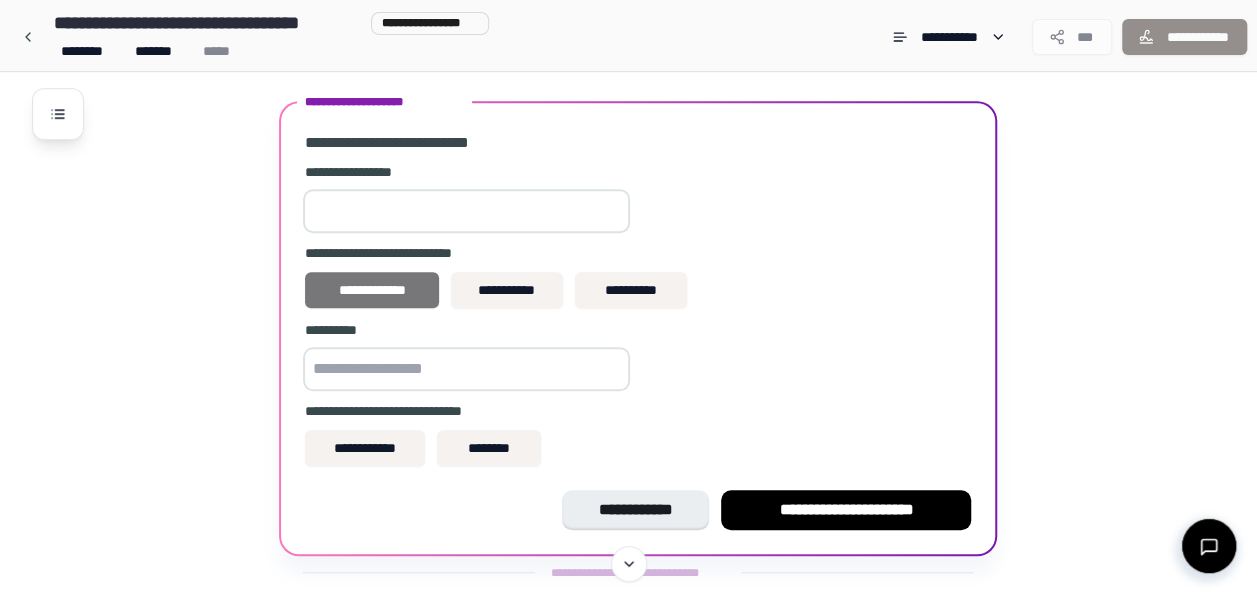 type on "*******" 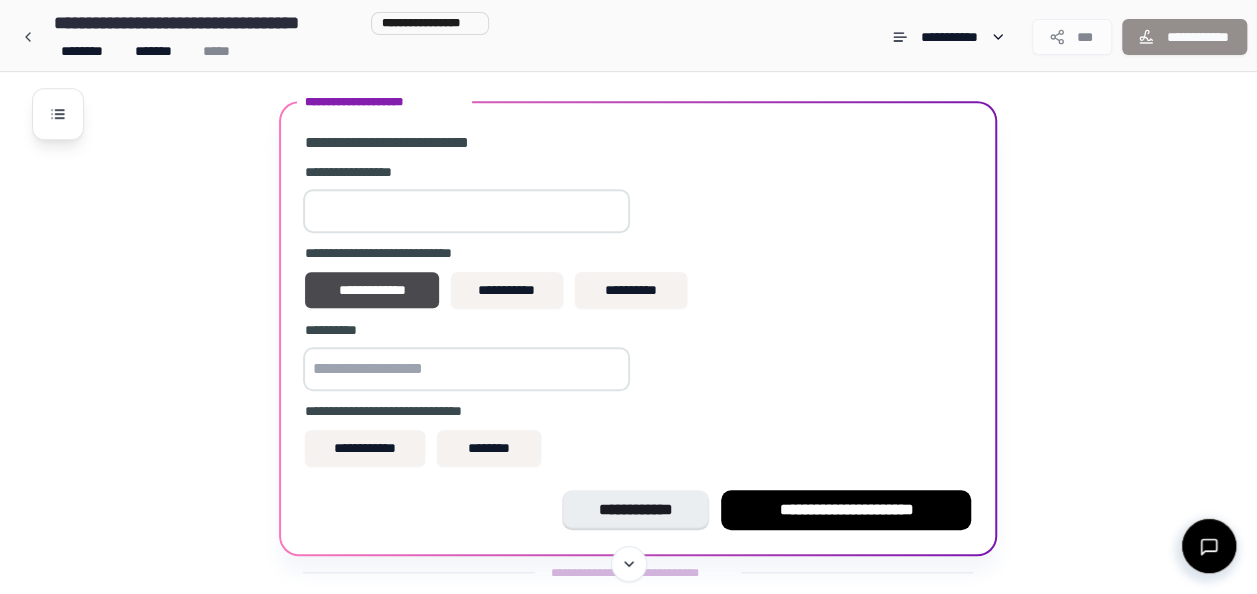click at bounding box center [466, 369] 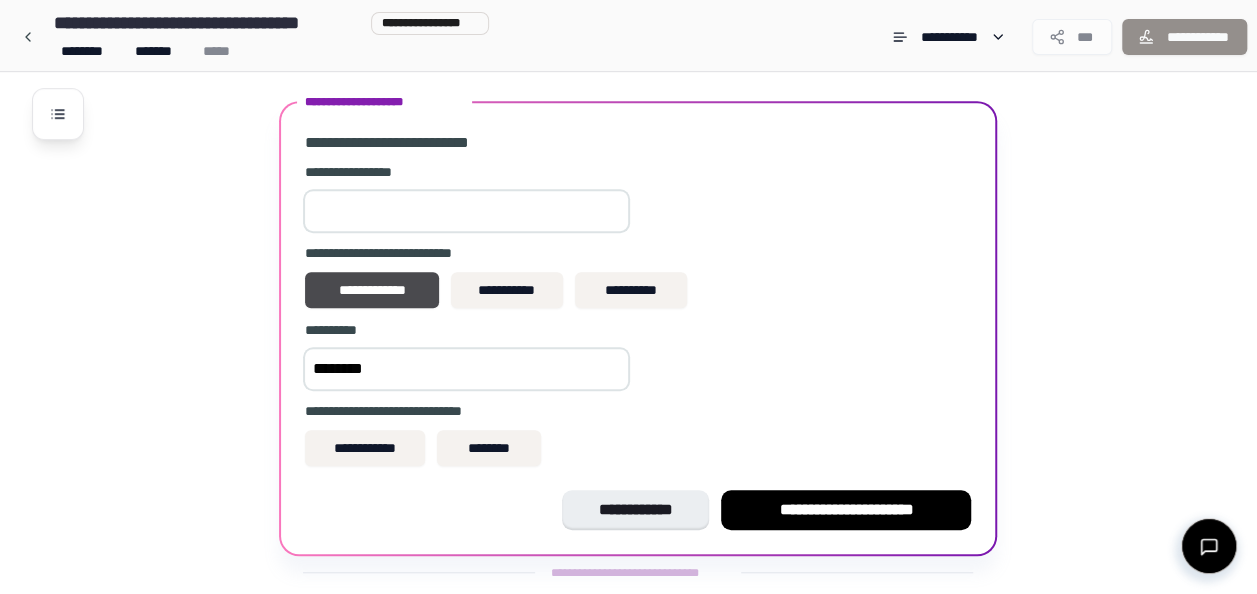 scroll, scrollTop: 591, scrollLeft: 0, axis: vertical 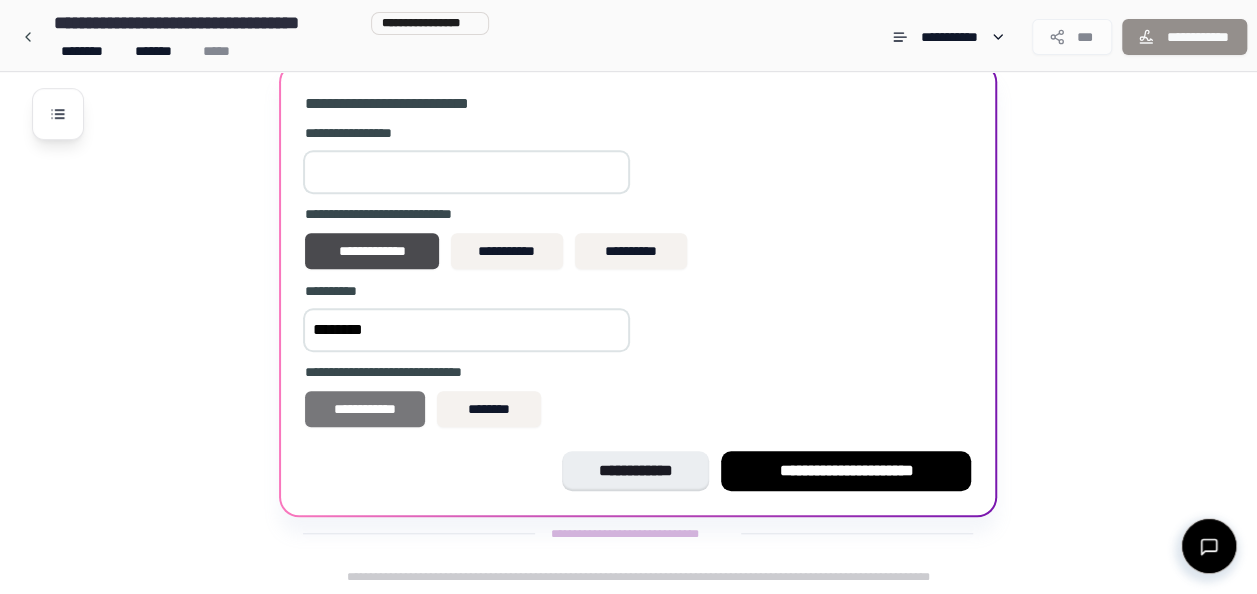 type on "********" 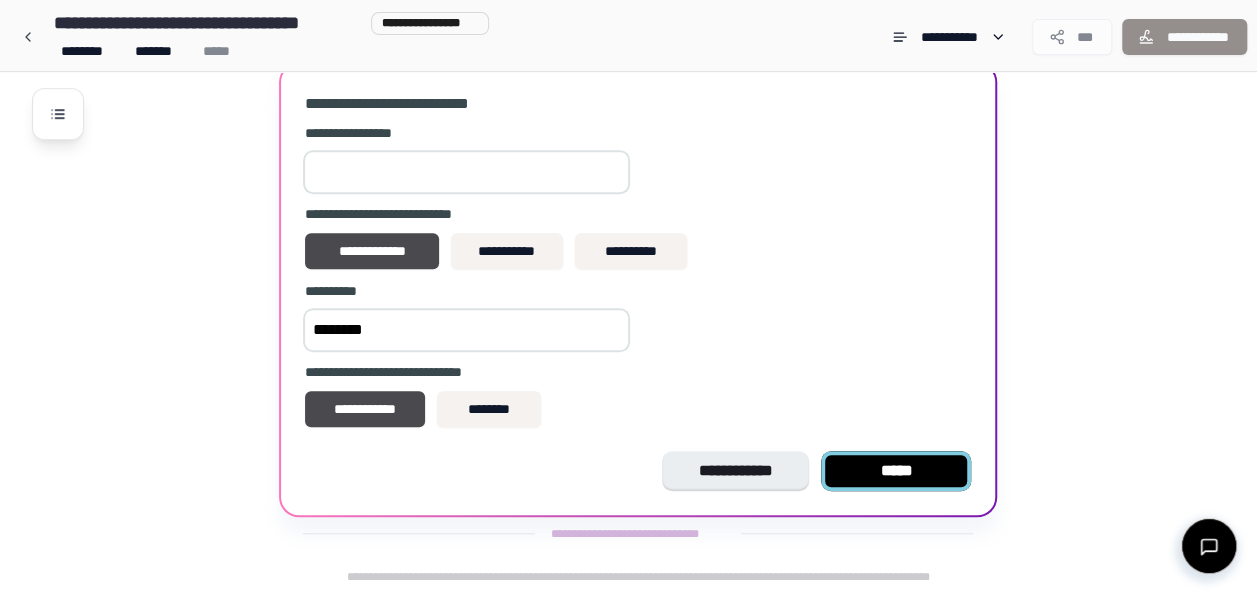 click on "*****" at bounding box center (896, 471) 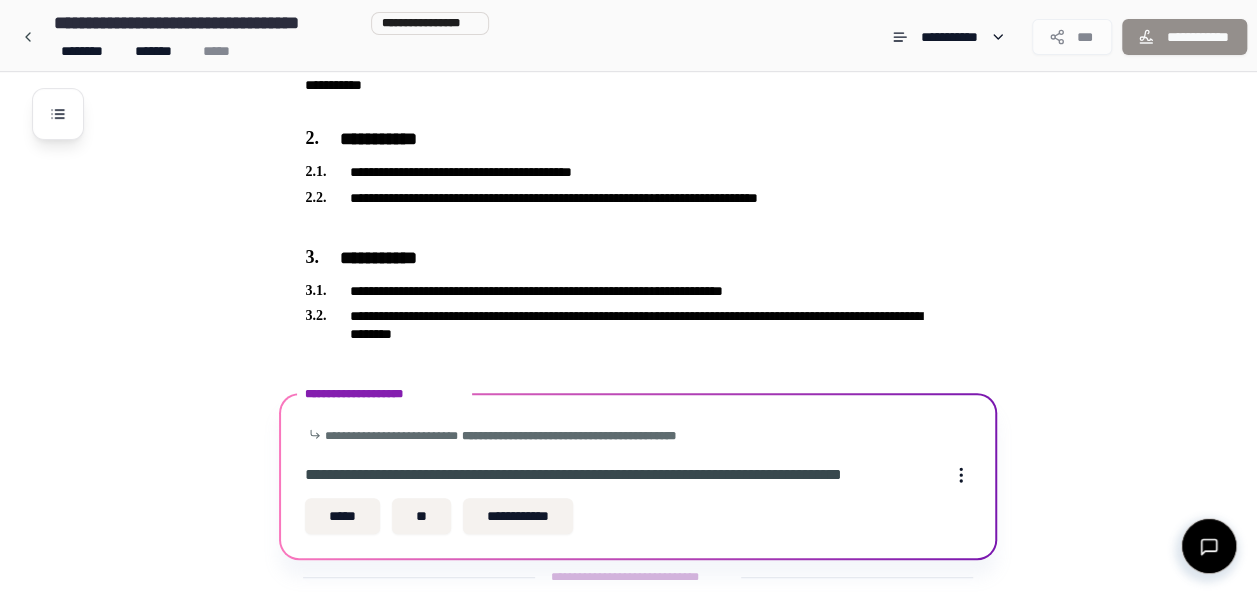 scroll, scrollTop: 326, scrollLeft: 0, axis: vertical 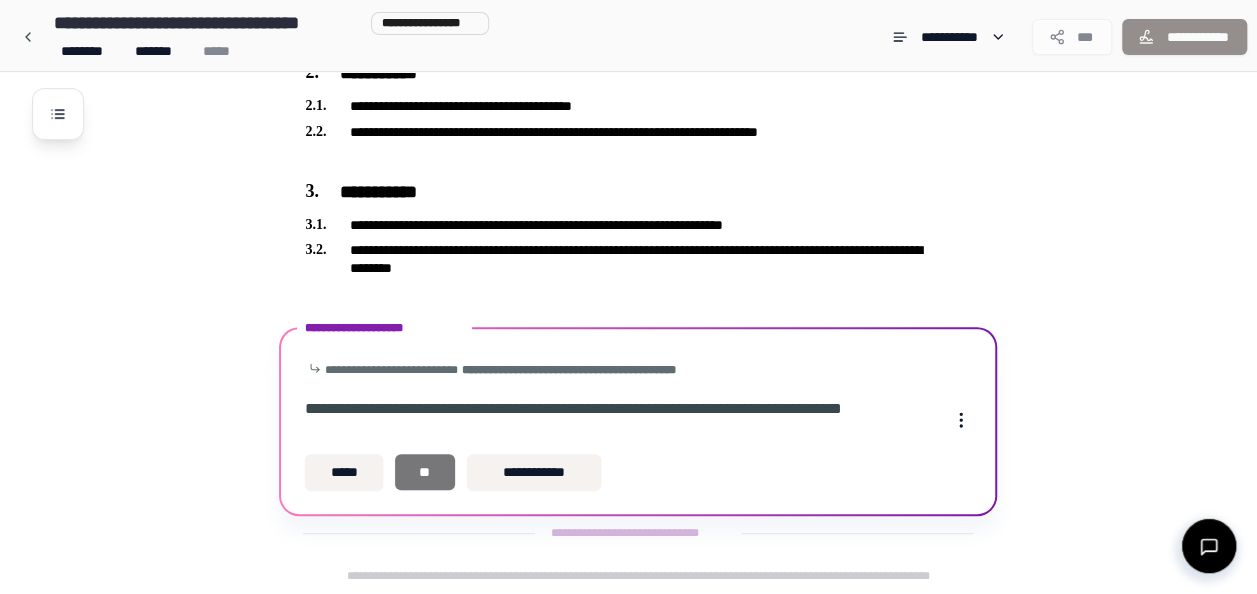 click on "**" at bounding box center (425, 472) 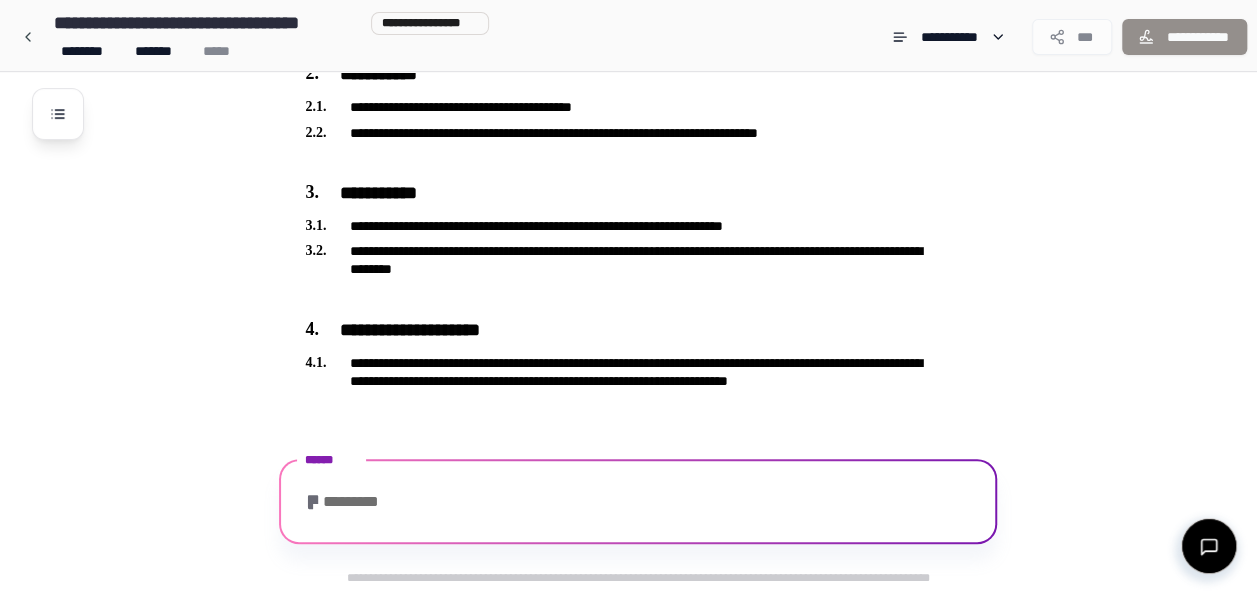 scroll, scrollTop: 444, scrollLeft: 0, axis: vertical 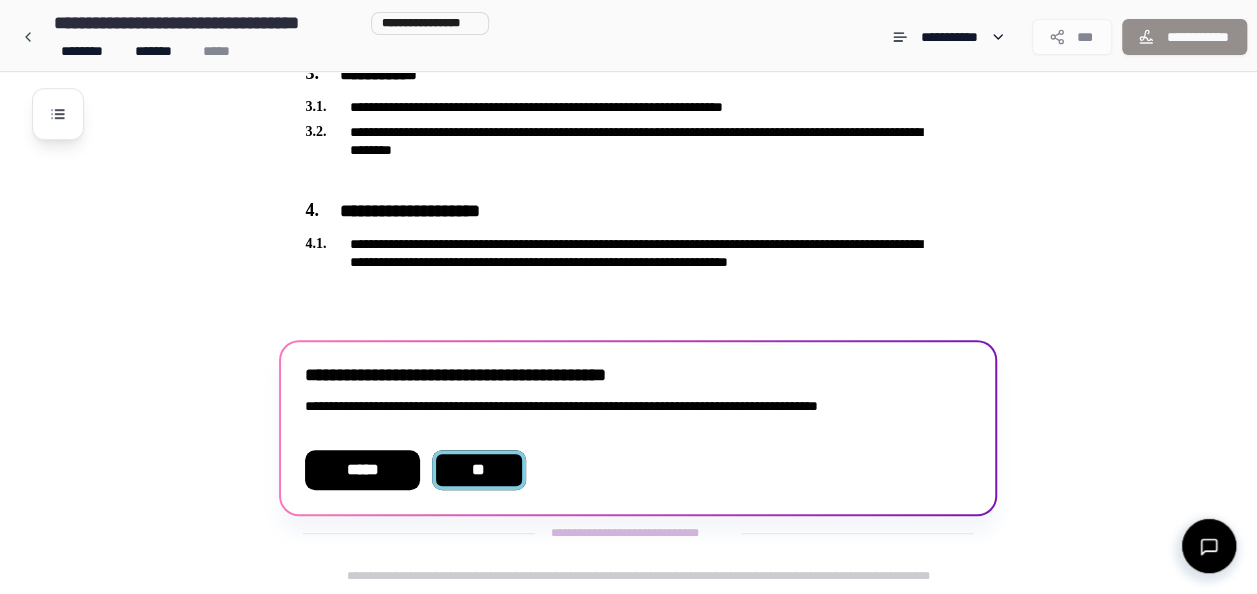 click on "**" at bounding box center (478, 470) 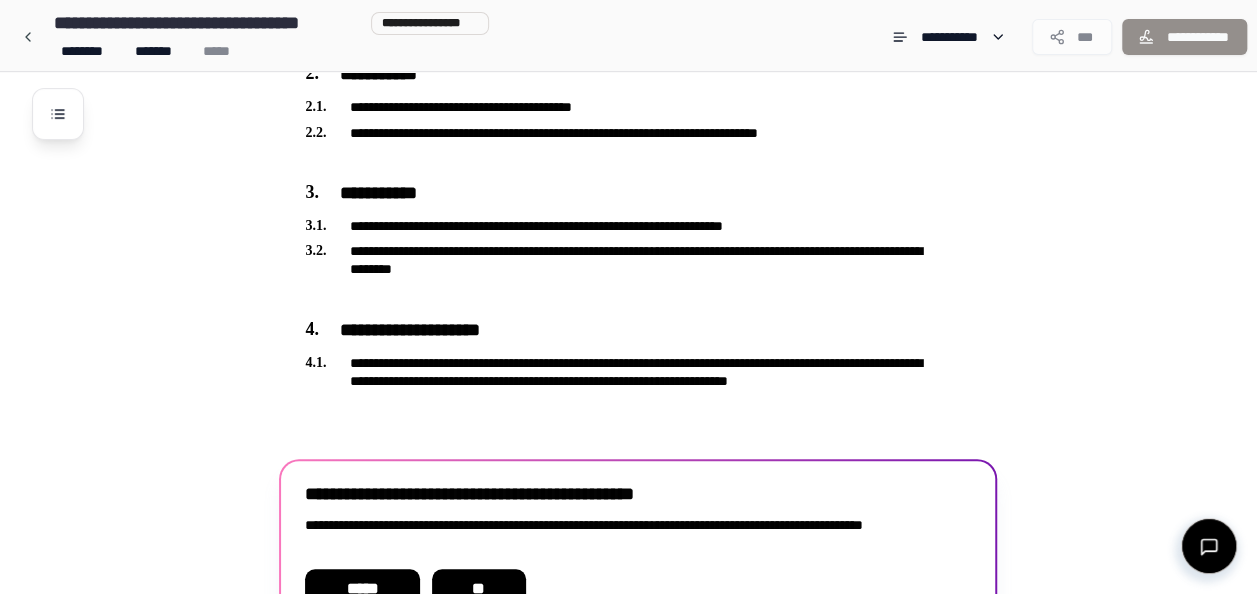 scroll, scrollTop: 444, scrollLeft: 0, axis: vertical 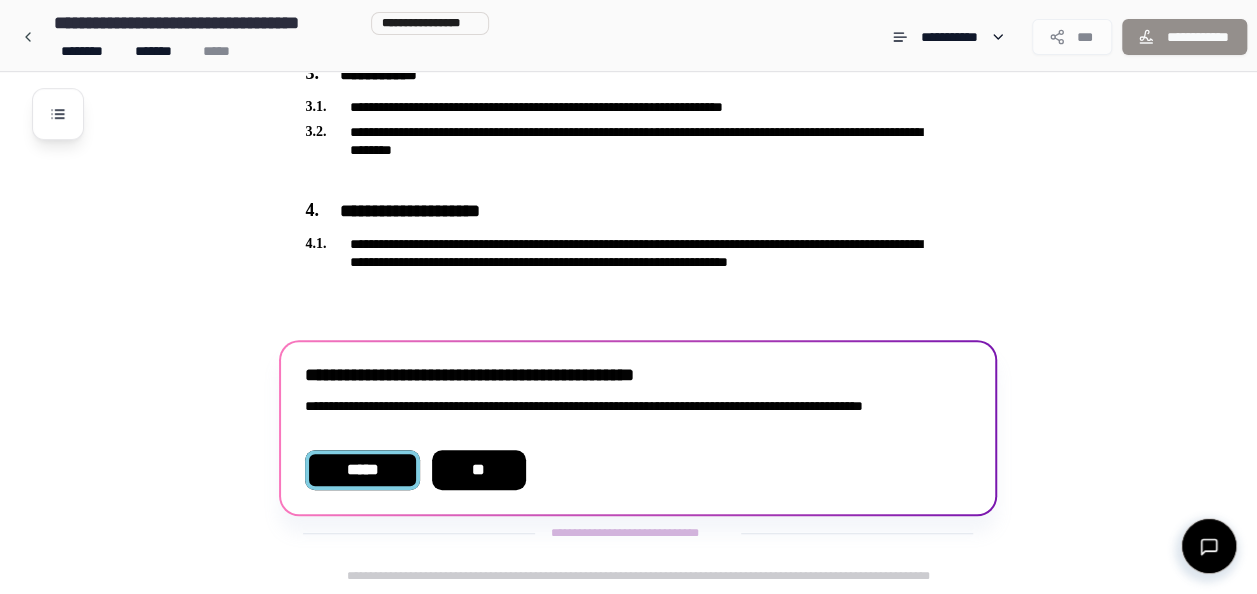 click on "*****" at bounding box center (362, 470) 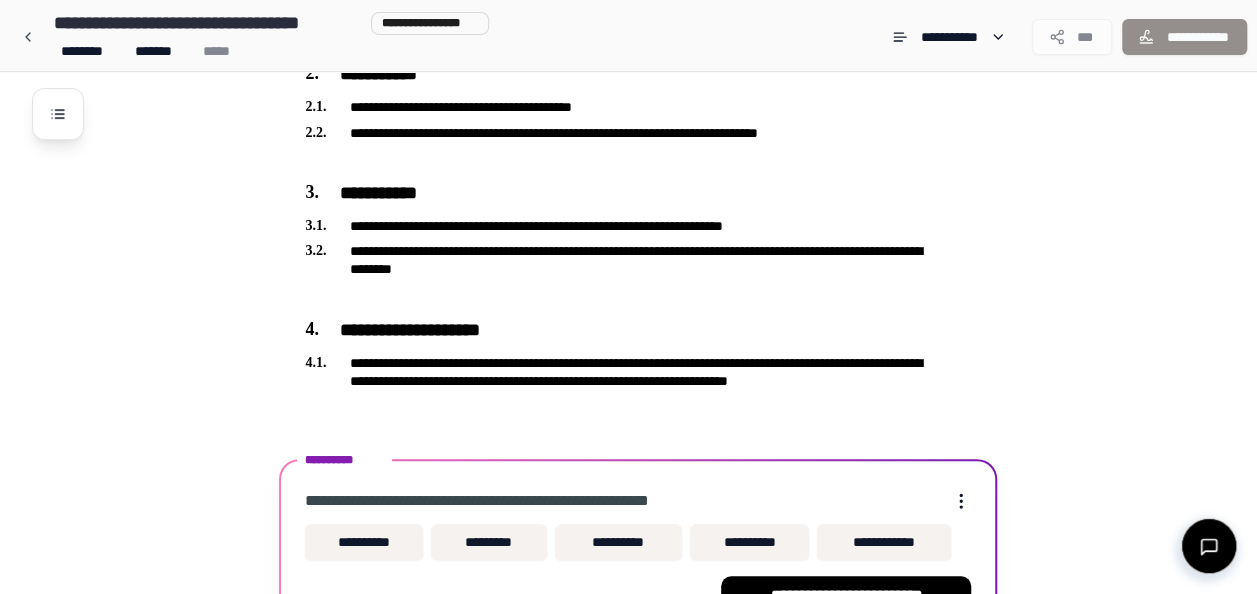 scroll, scrollTop: 451, scrollLeft: 0, axis: vertical 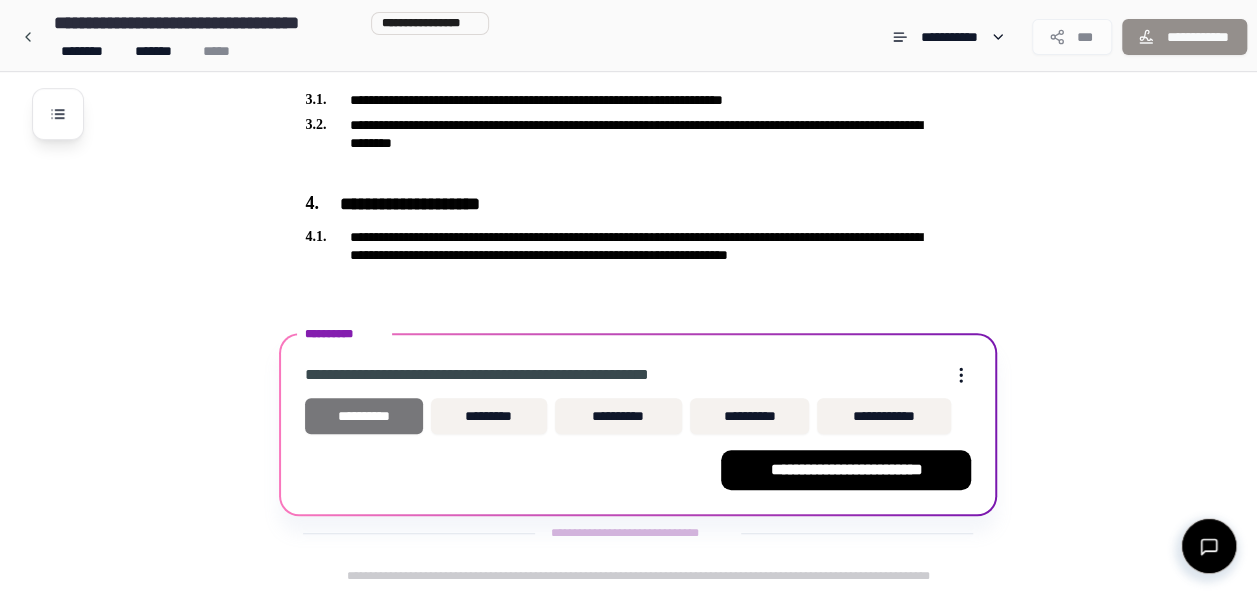 click on "**********" at bounding box center [364, 416] 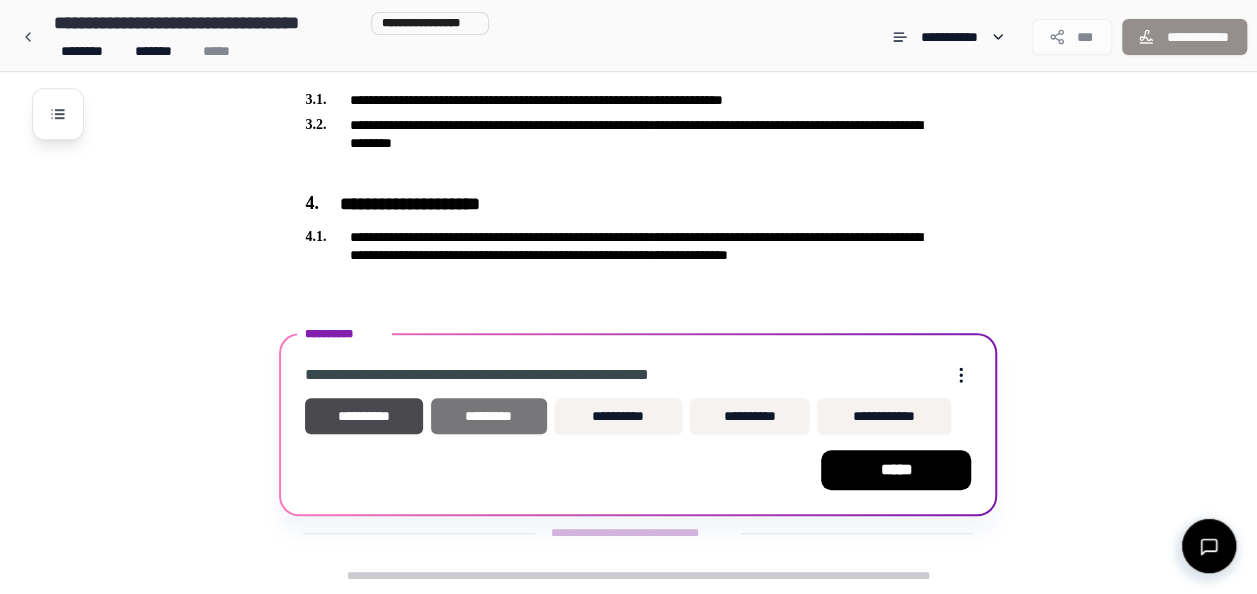 click on "*********" at bounding box center [488, 416] 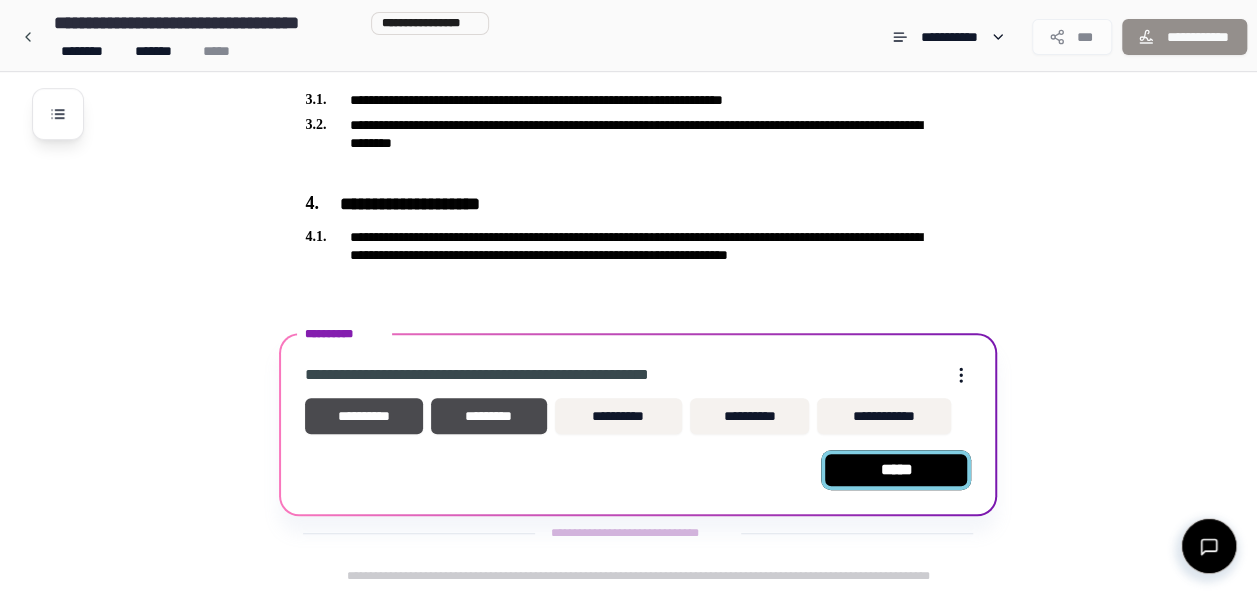 click on "*****" at bounding box center (896, 470) 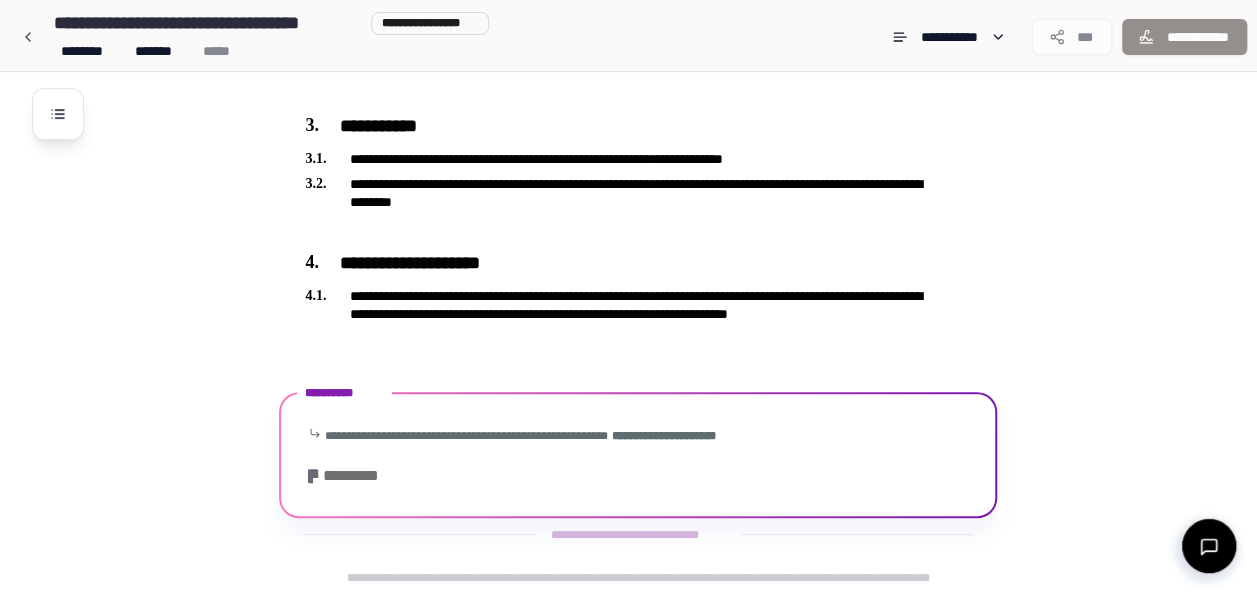 scroll, scrollTop: 688, scrollLeft: 0, axis: vertical 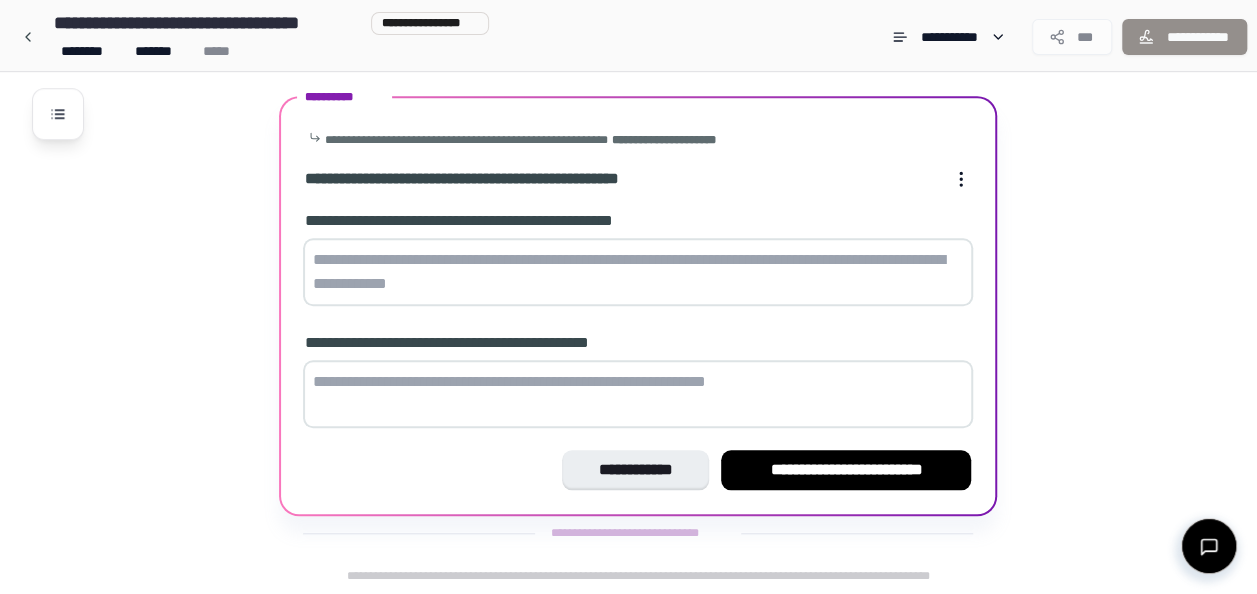 click at bounding box center [638, 272] 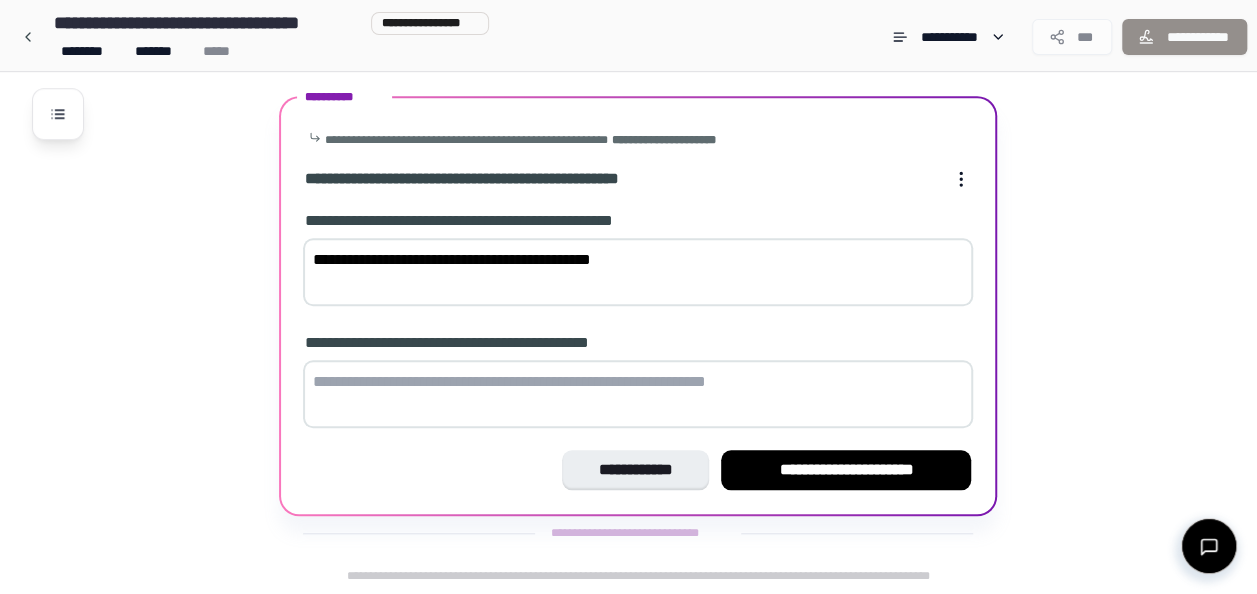 type on "**********" 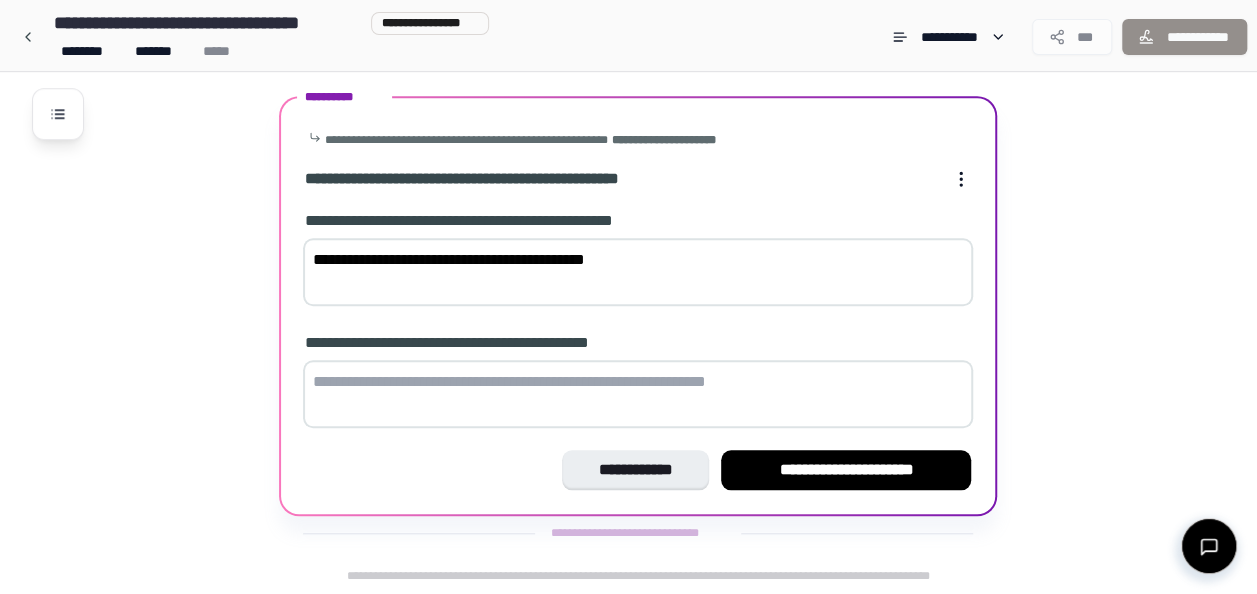 click at bounding box center [638, 394] 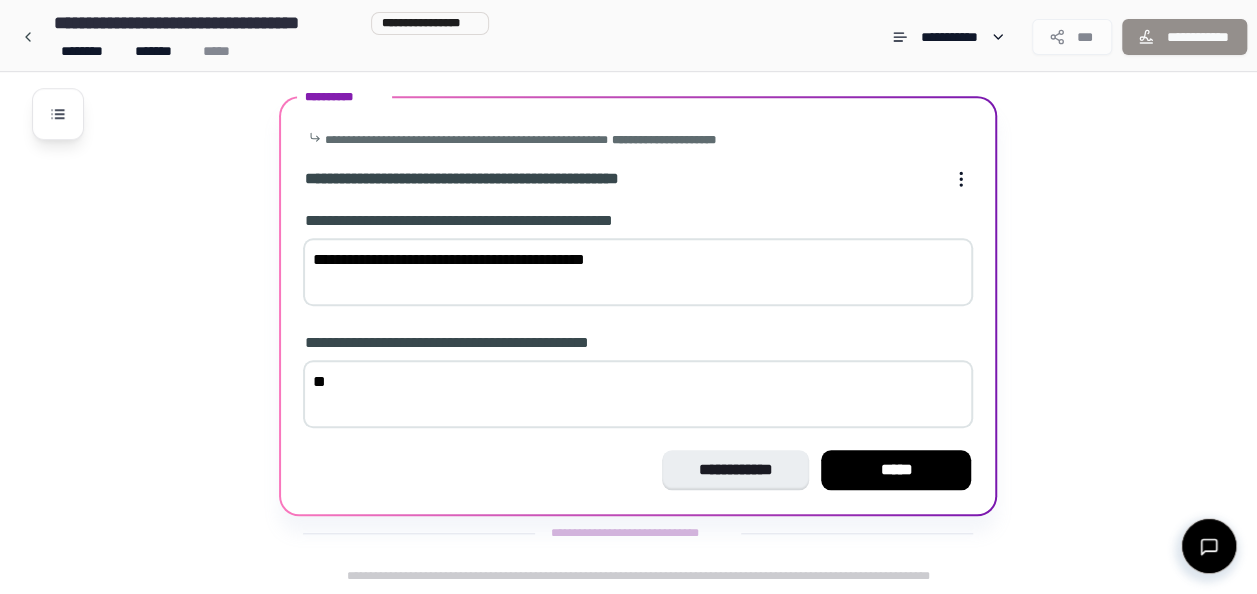 type on "*" 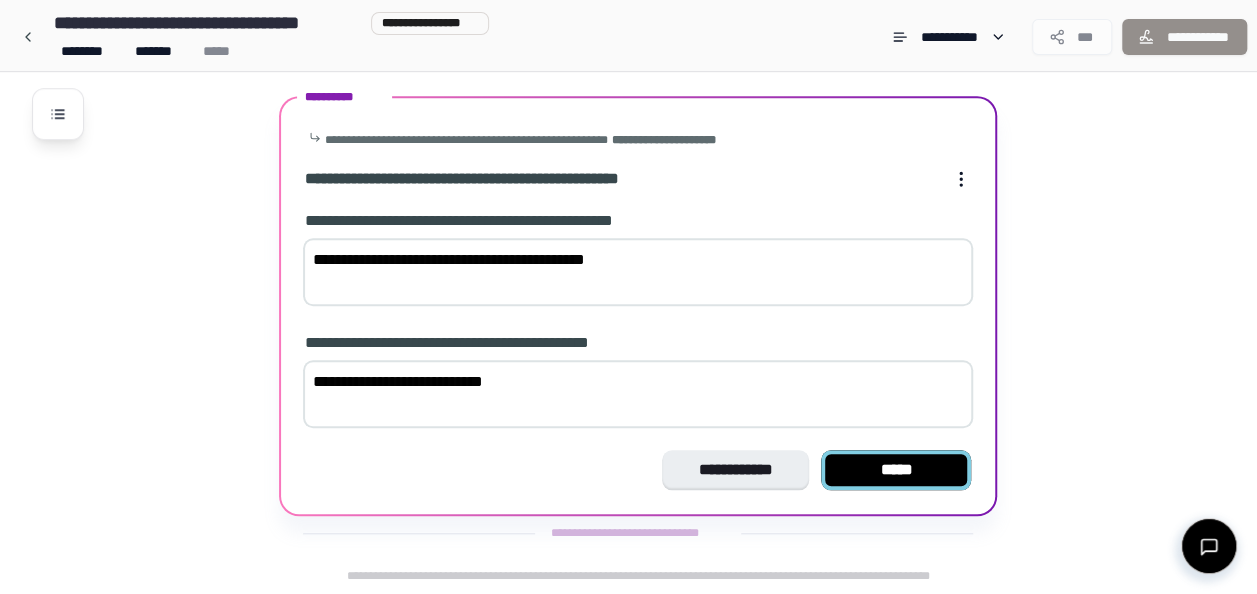 type on "**********" 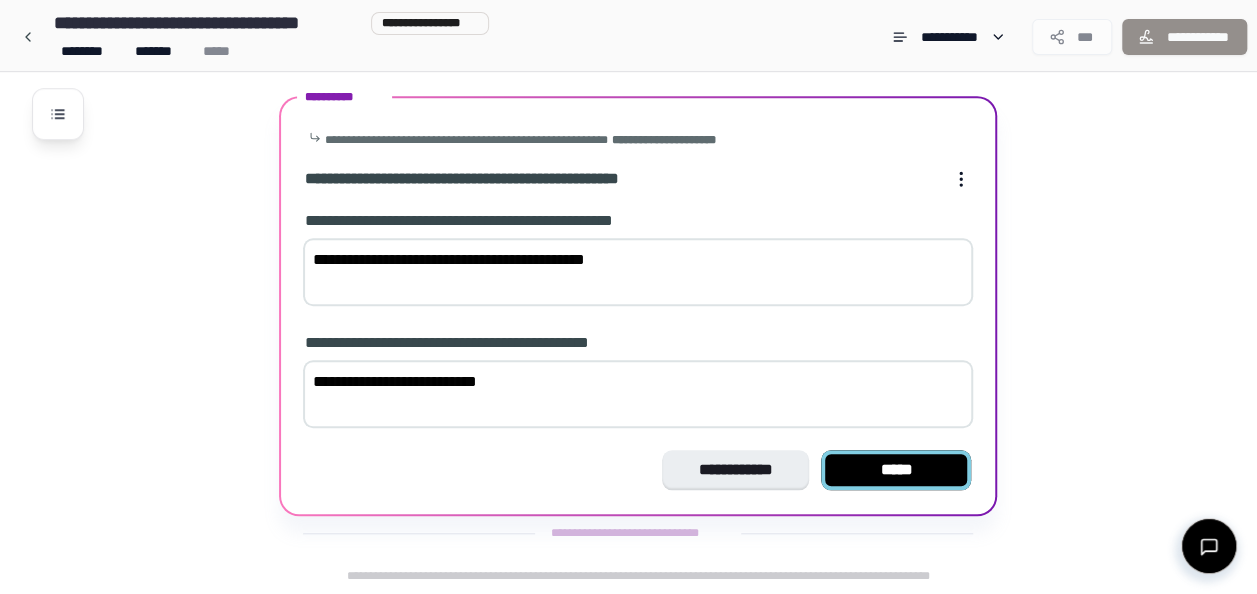 click on "*****" at bounding box center [896, 470] 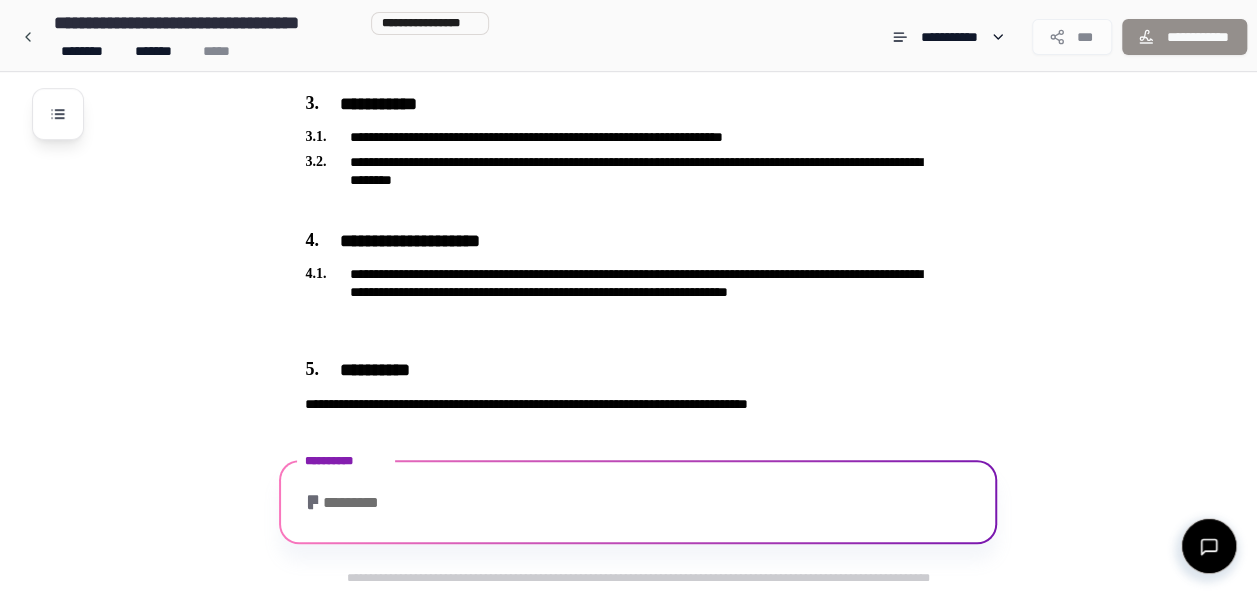 scroll, scrollTop: 650, scrollLeft: 0, axis: vertical 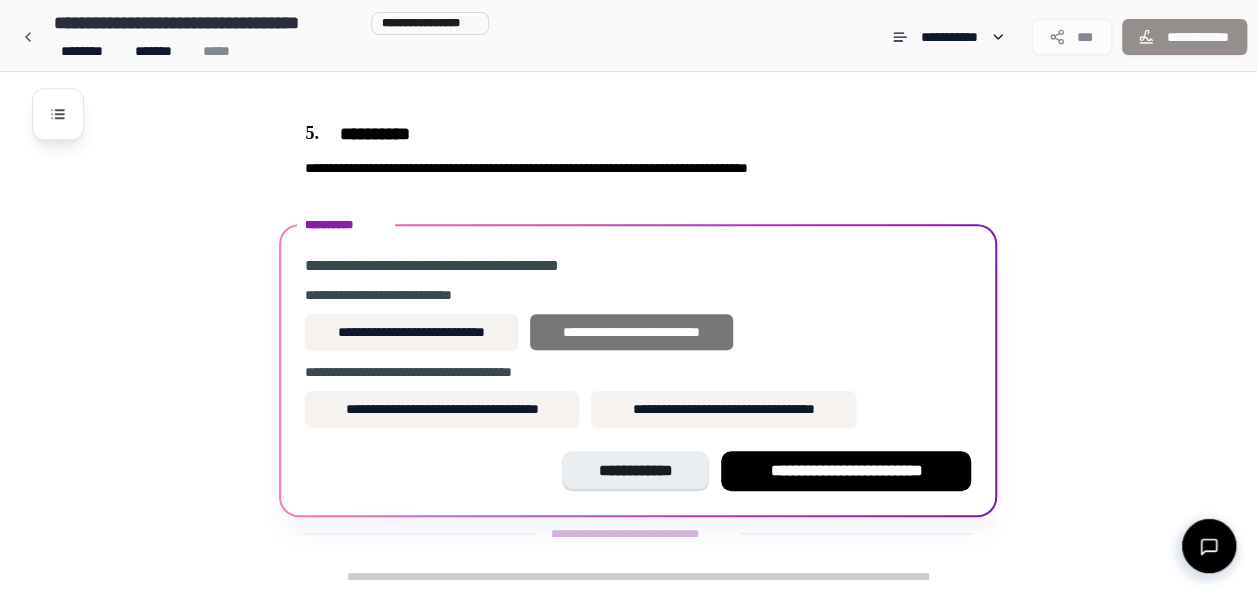 click on "**********" at bounding box center [631, 332] 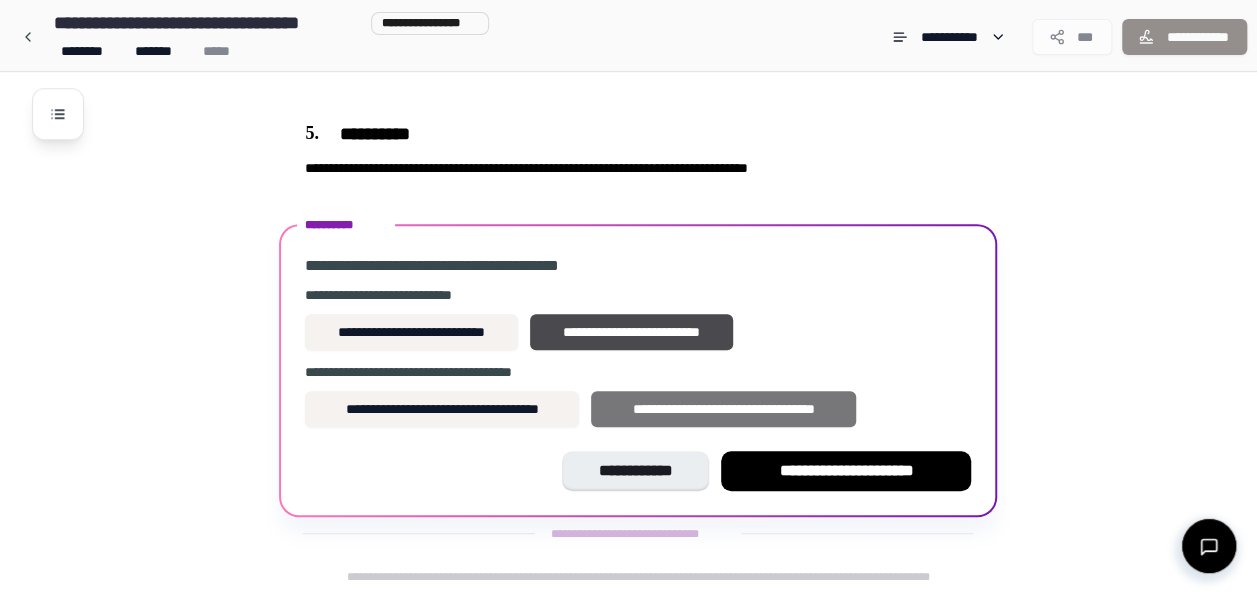 click on "**********" at bounding box center [723, 409] 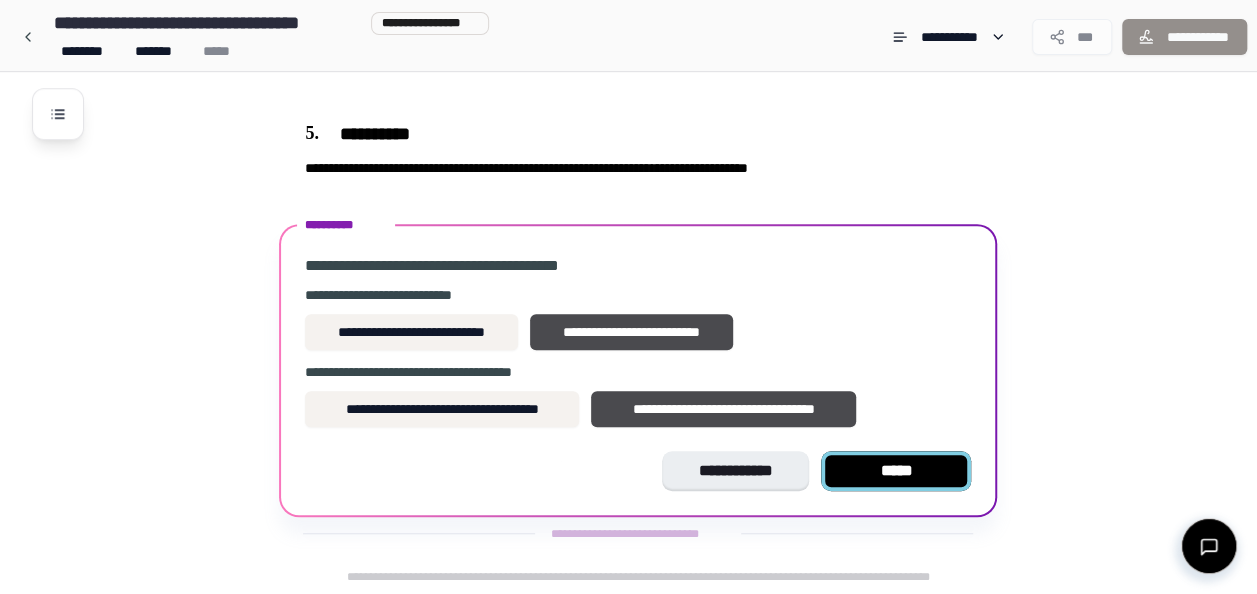 click on "*****" at bounding box center [896, 471] 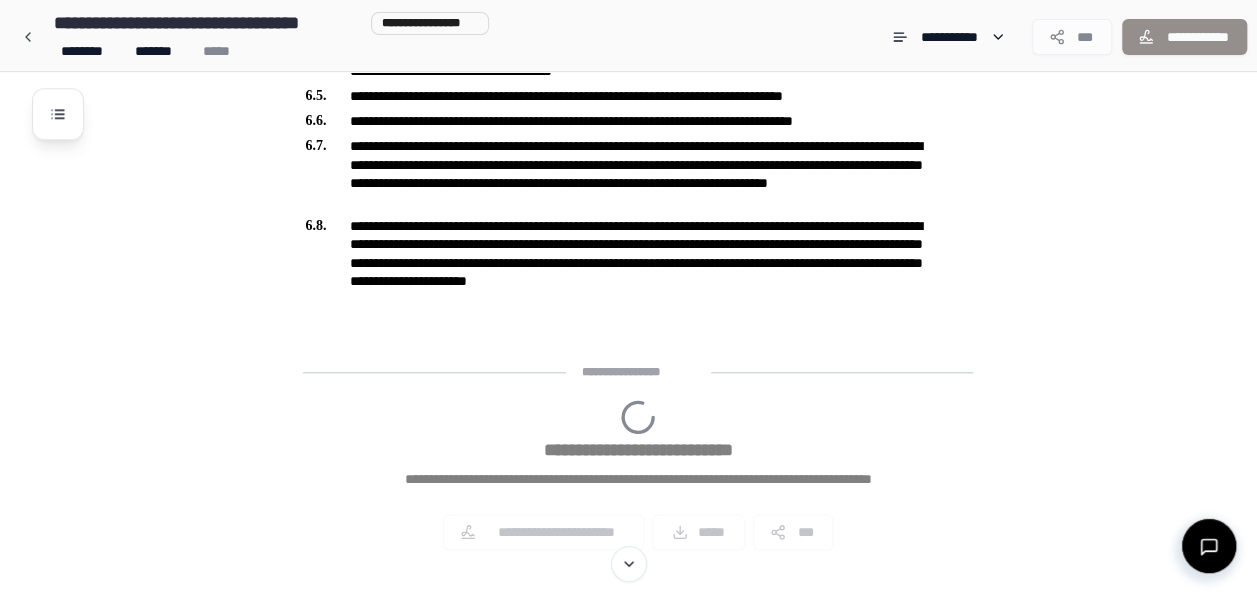 scroll, scrollTop: 946, scrollLeft: 0, axis: vertical 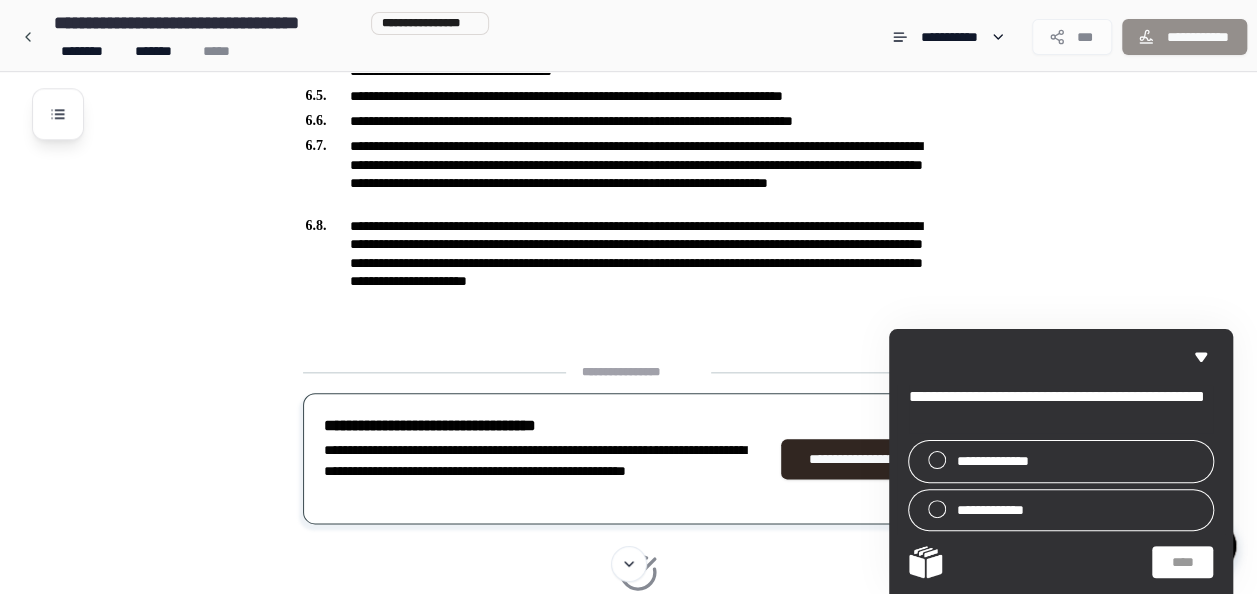 click on "**********" at bounding box center [654, -43] 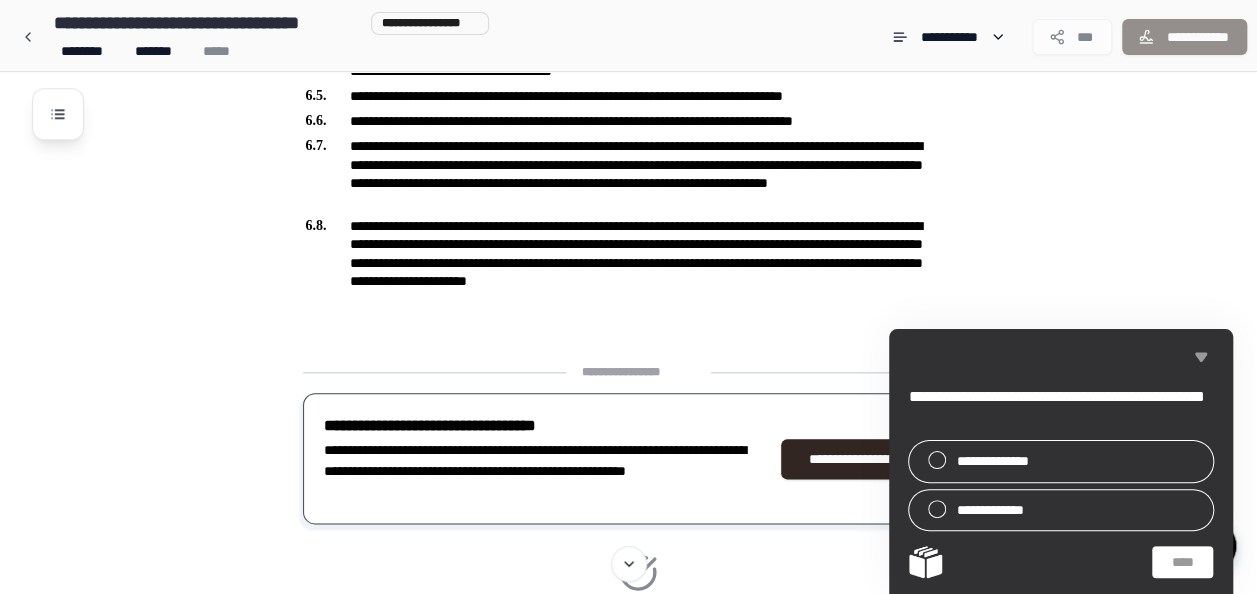 click 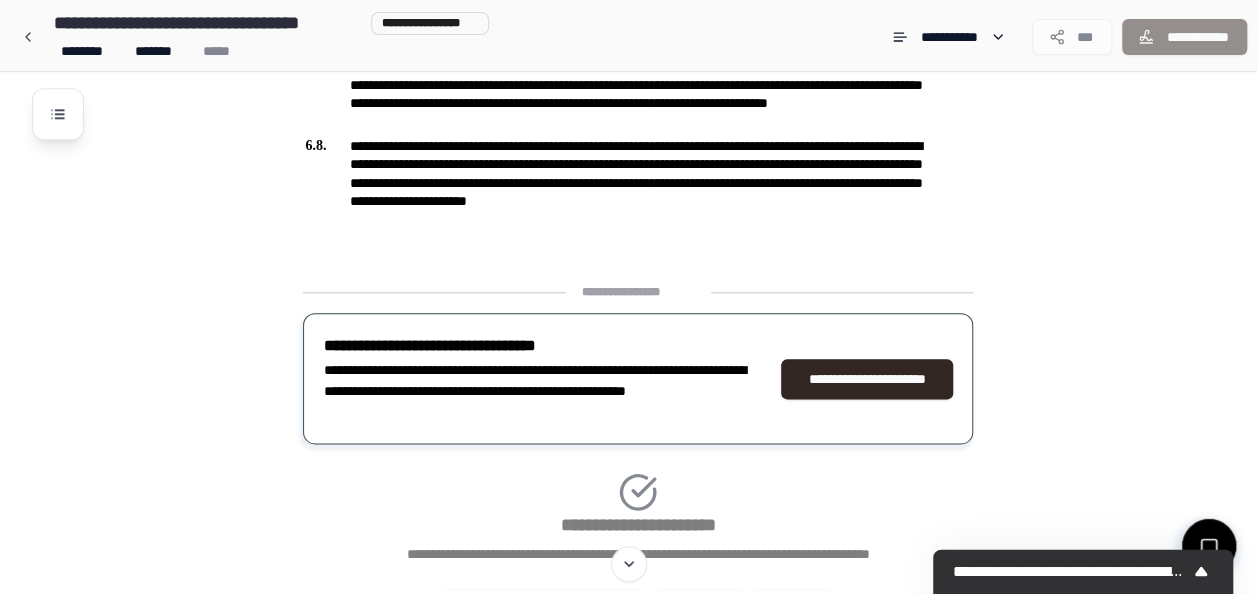 scroll, scrollTop: 1022, scrollLeft: 0, axis: vertical 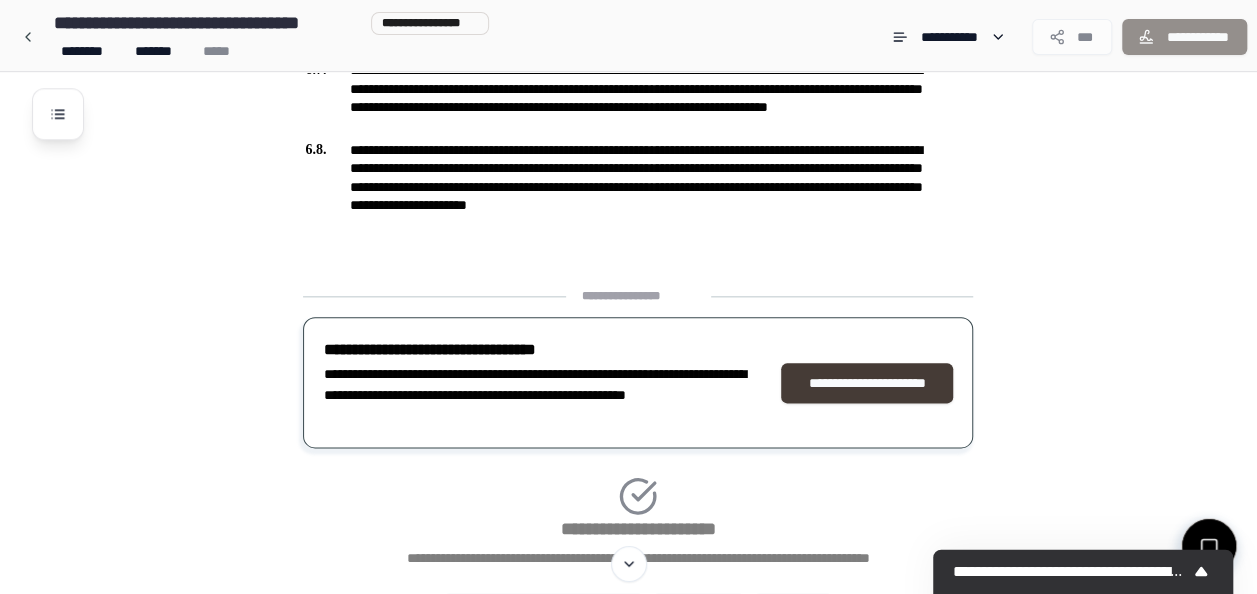 click on "**********" at bounding box center [867, 383] 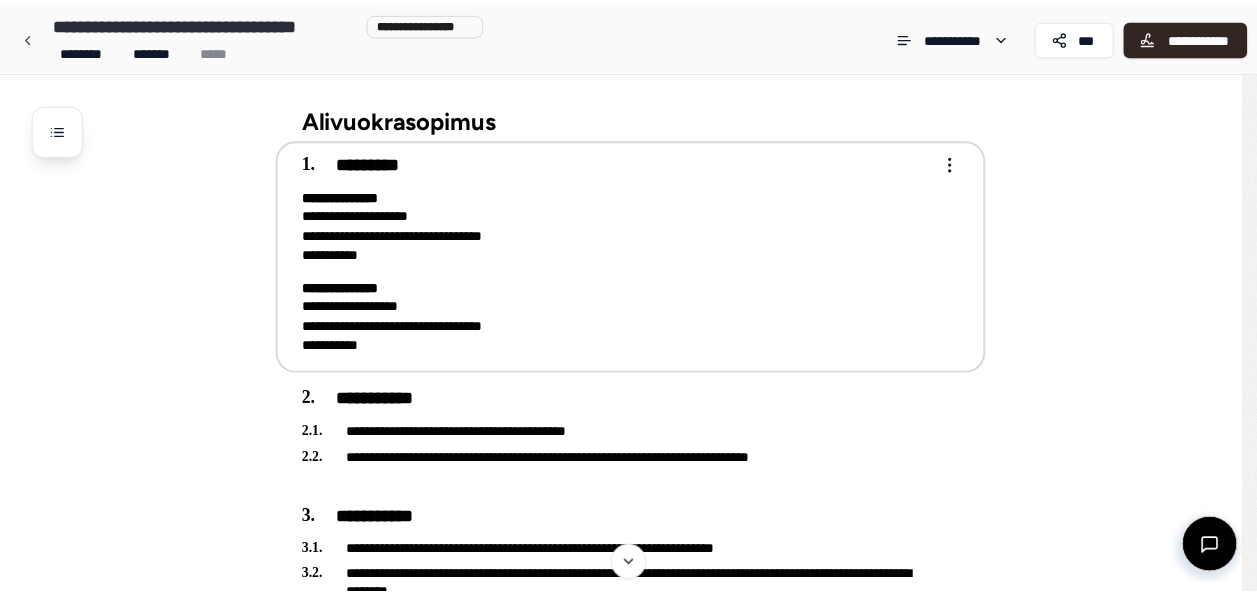 scroll, scrollTop: 0, scrollLeft: 0, axis: both 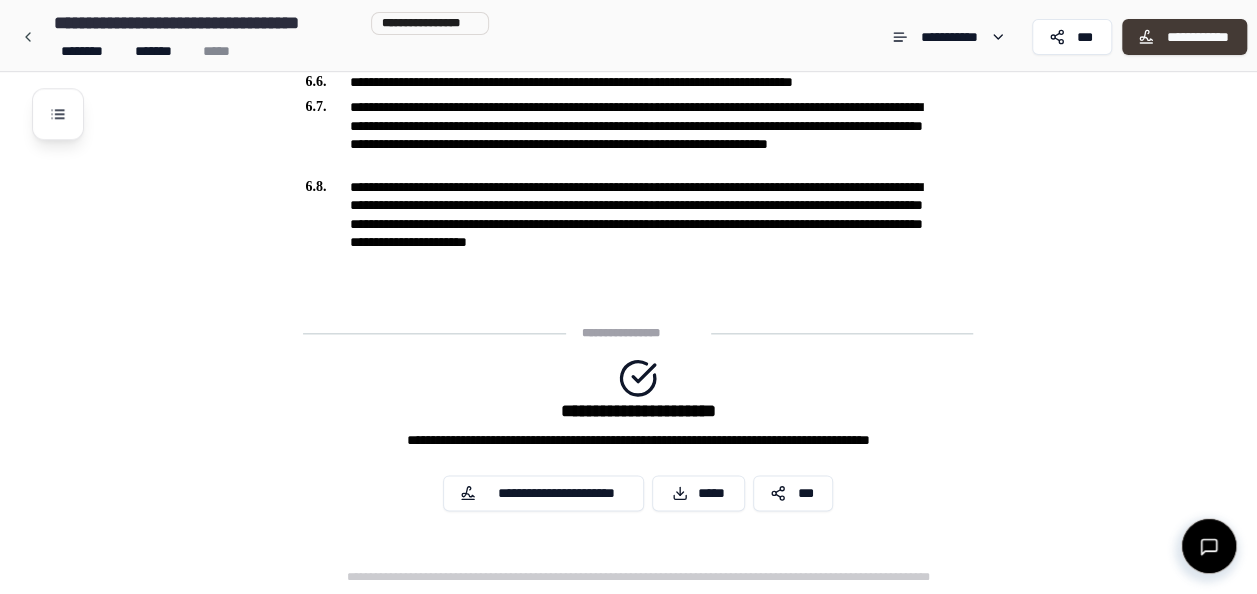 click on "**********" at bounding box center [1197, 37] 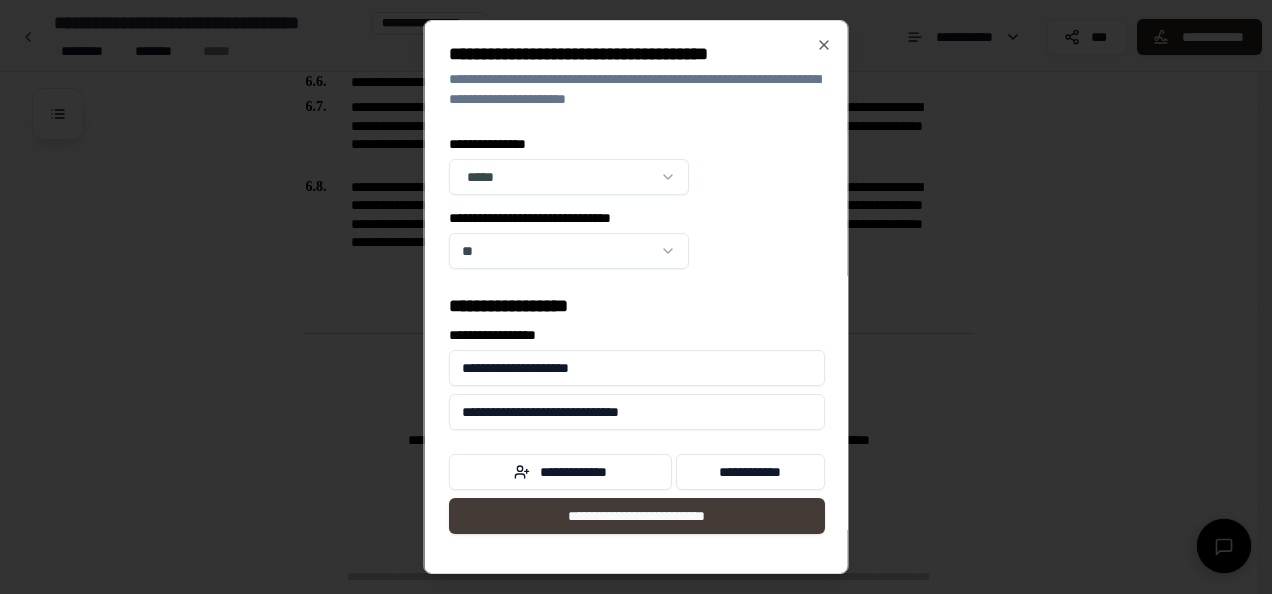 click on "**********" at bounding box center (637, 516) 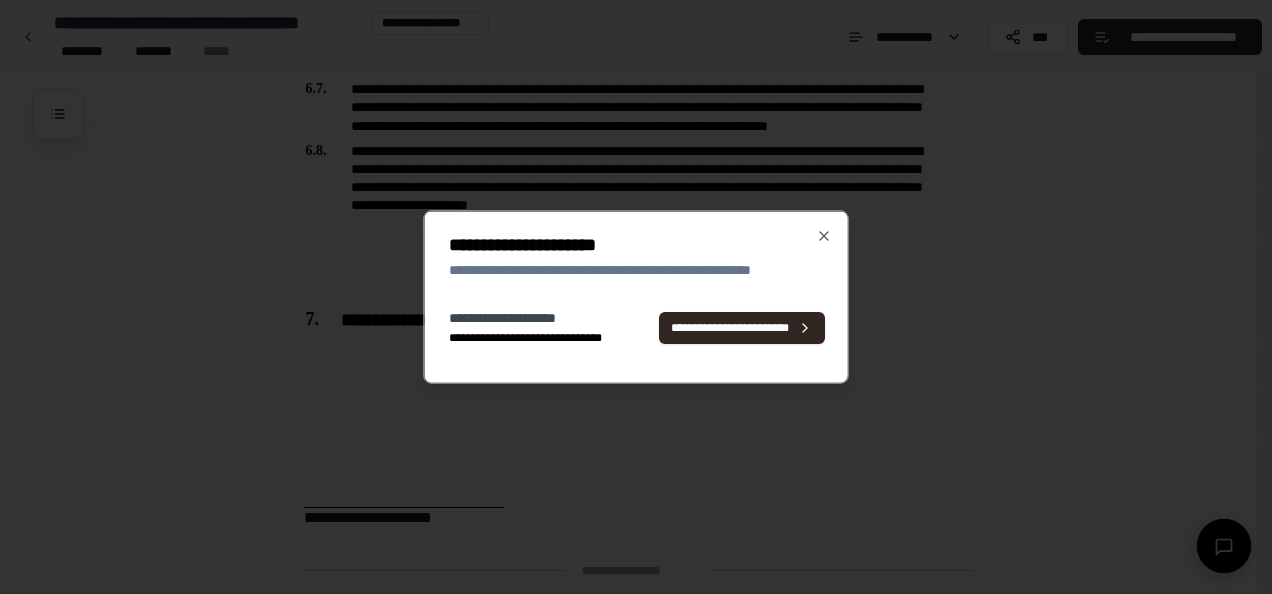 scroll, scrollTop: 1222, scrollLeft: 0, axis: vertical 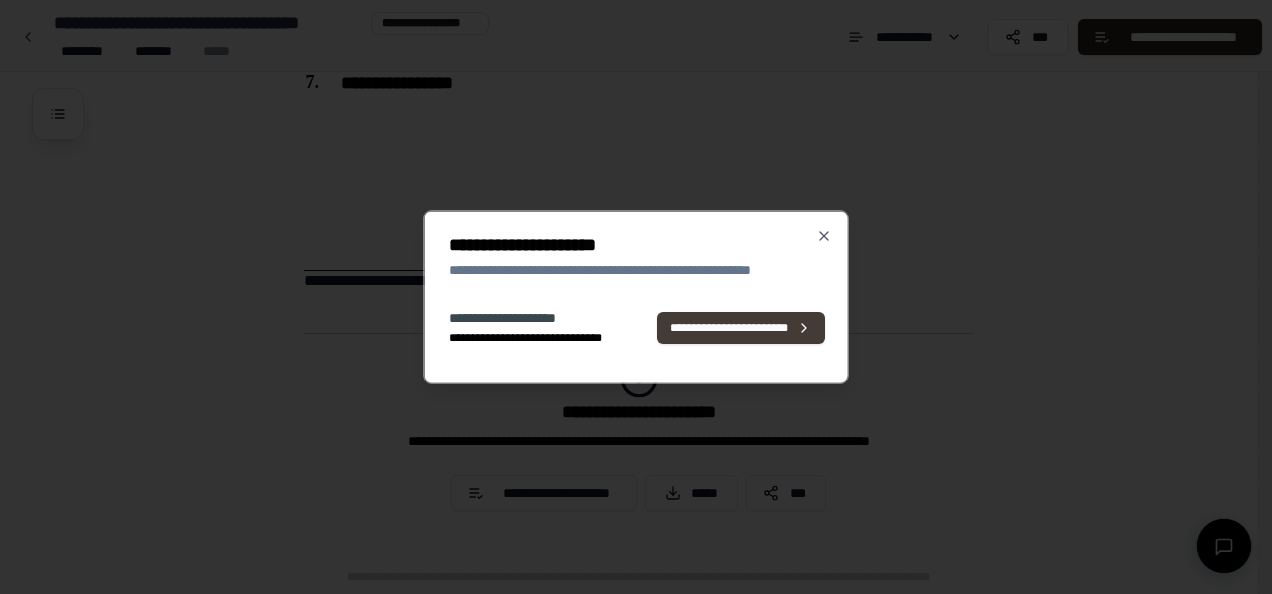 click on "**********" at bounding box center (740, 327) 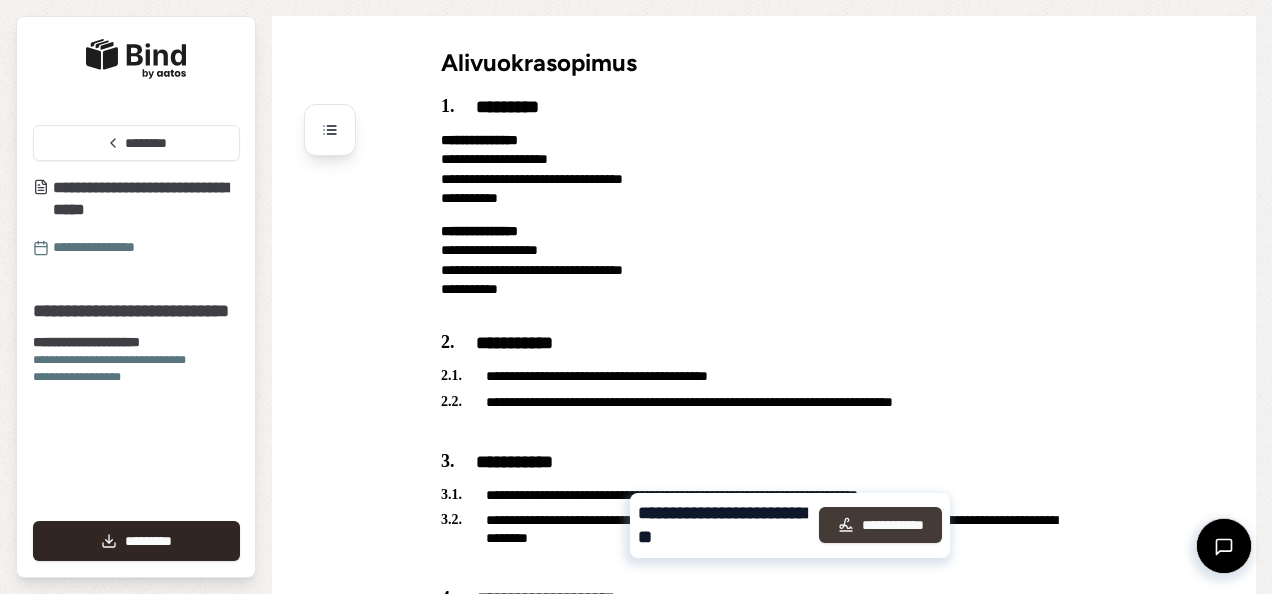 click on "**********" at bounding box center [880, 525] 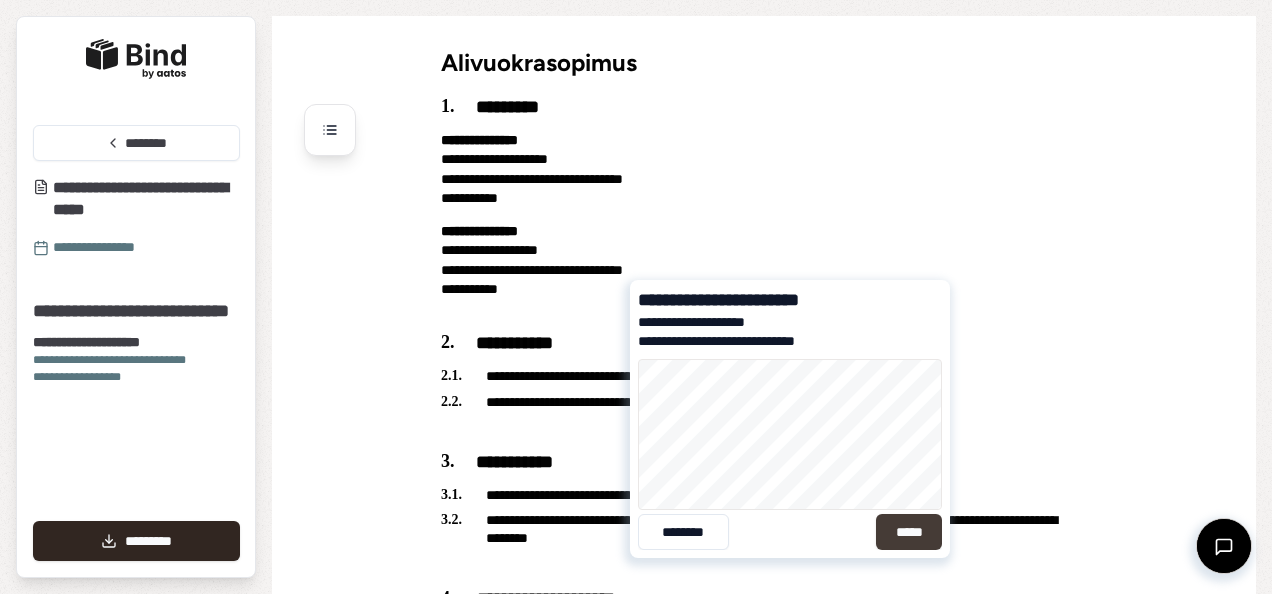 click on "*****" at bounding box center (909, 532) 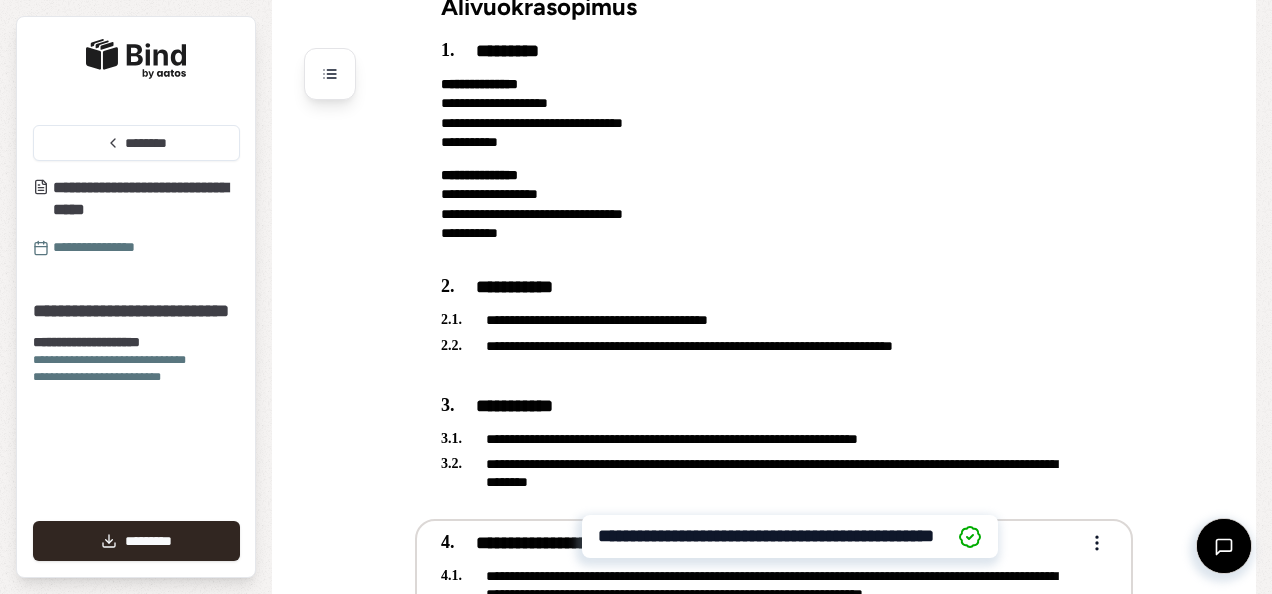 scroll, scrollTop: 0, scrollLeft: 0, axis: both 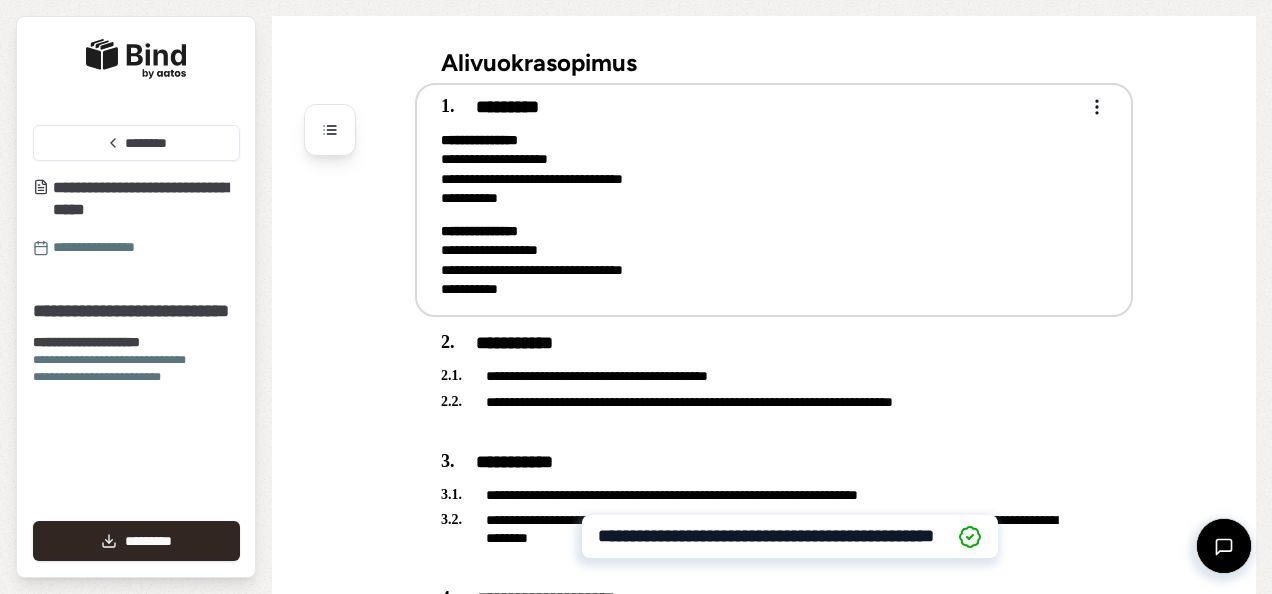 click on "**********" at bounding box center (760, 260) 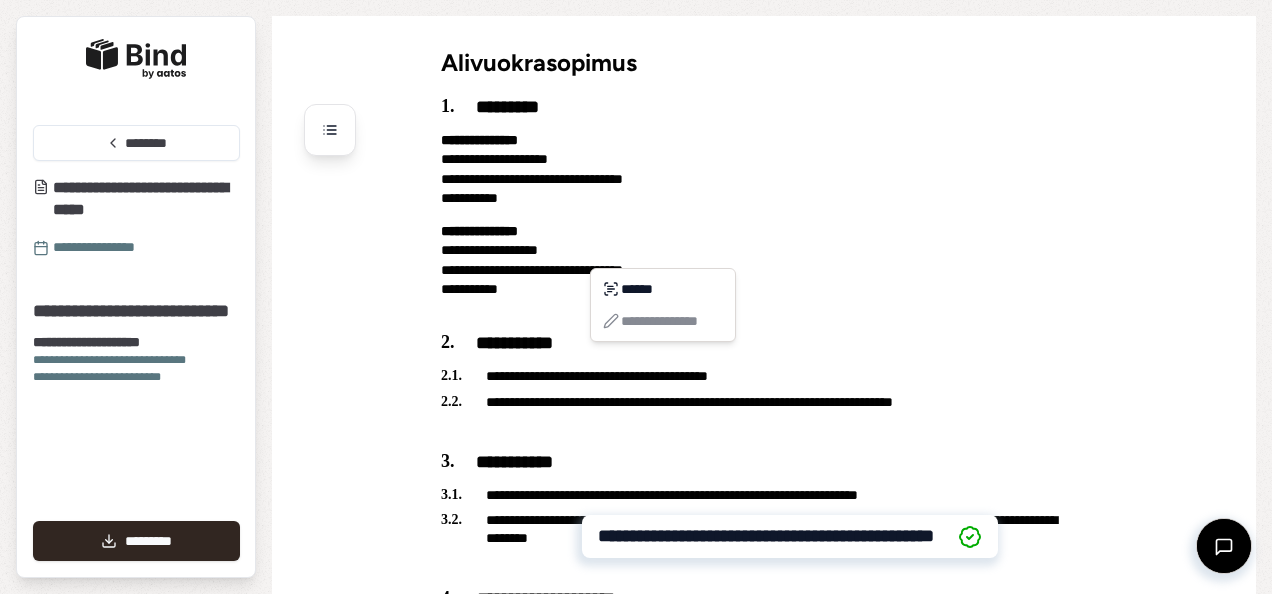 click on "**********" at bounding box center [636, 297] 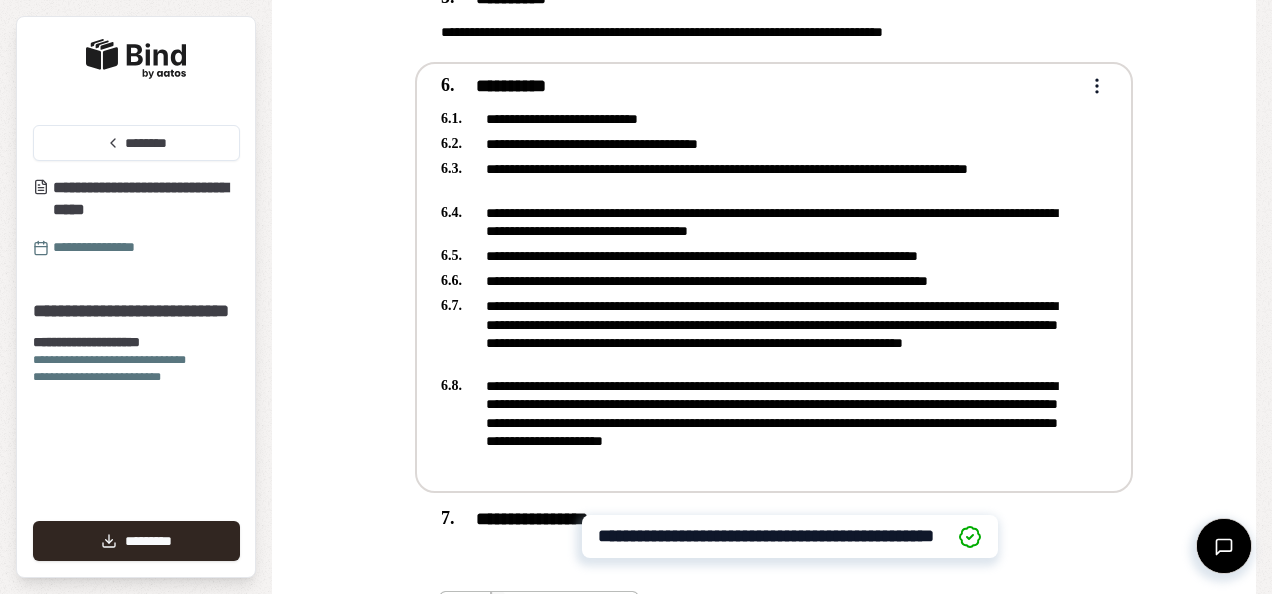 scroll, scrollTop: 930, scrollLeft: 0, axis: vertical 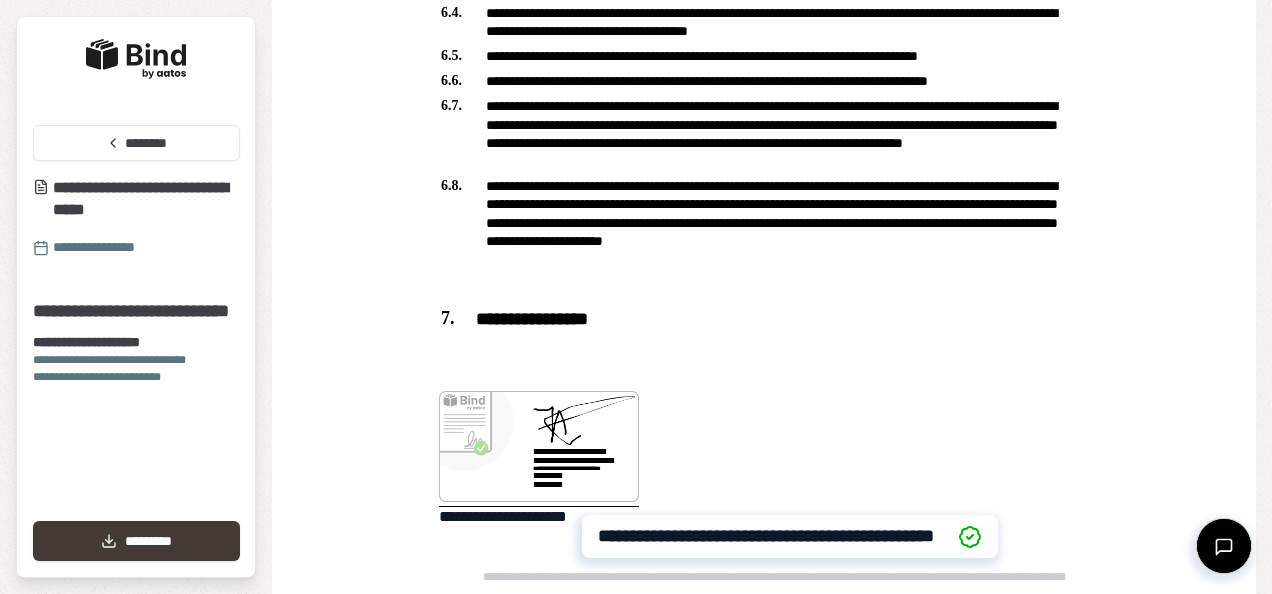 click on "*********" at bounding box center [136, 541] 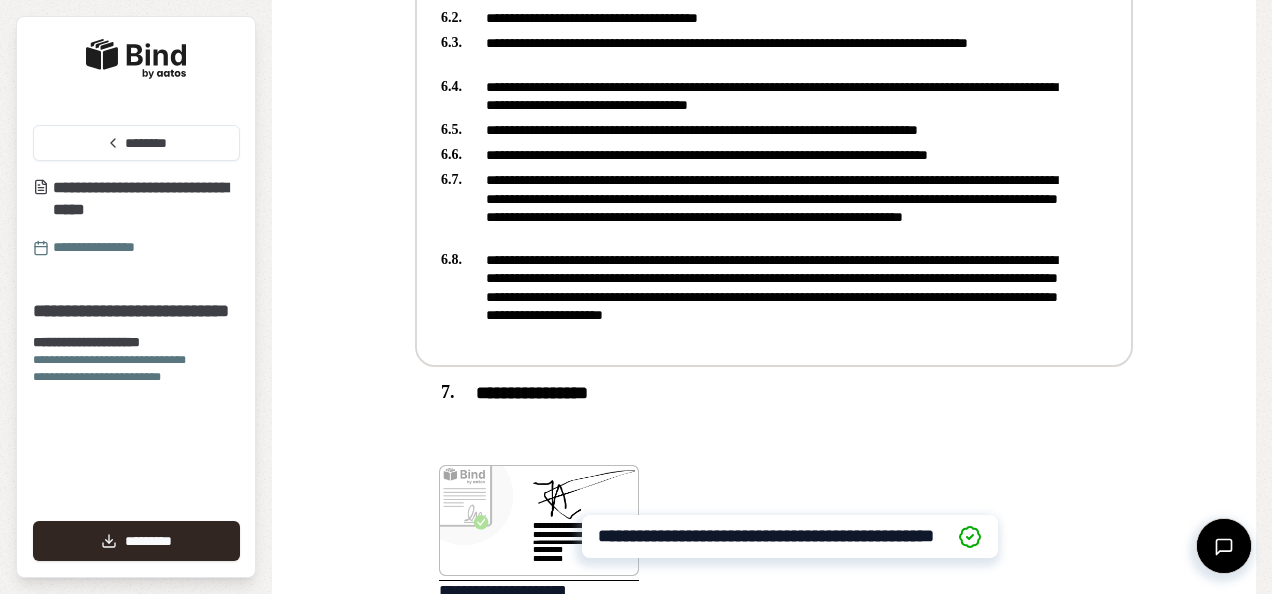 scroll, scrollTop: 930, scrollLeft: 0, axis: vertical 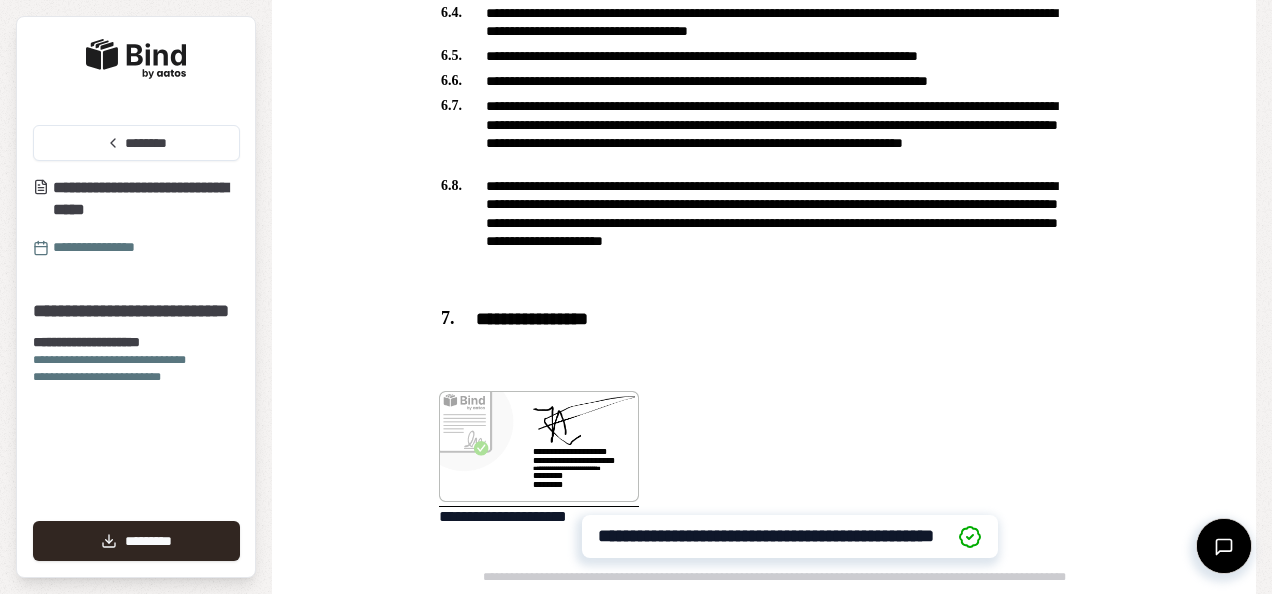 click at bounding box center [584, 420] 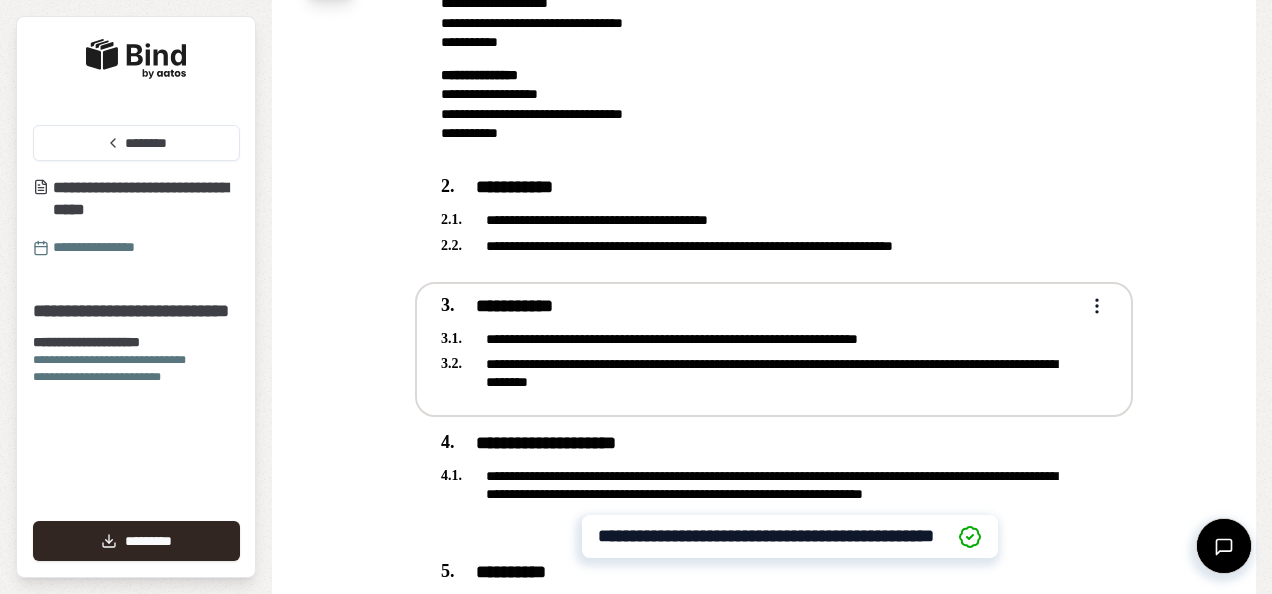scroll, scrollTop: 0, scrollLeft: 0, axis: both 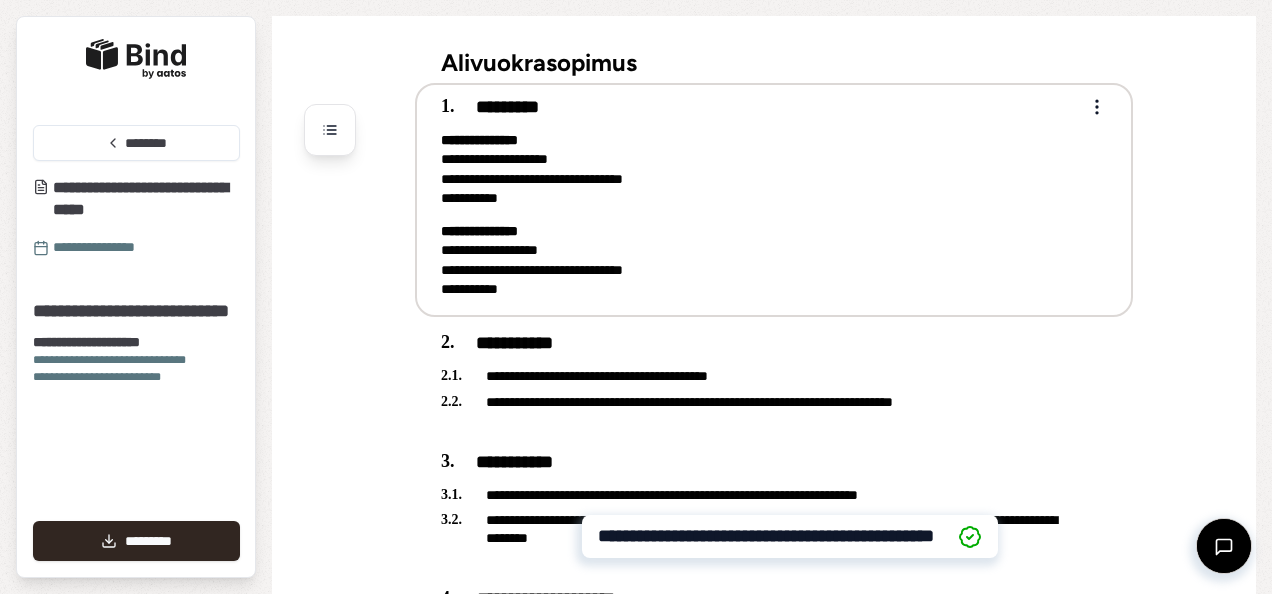 click on "**********" at bounding box center [760, 169] 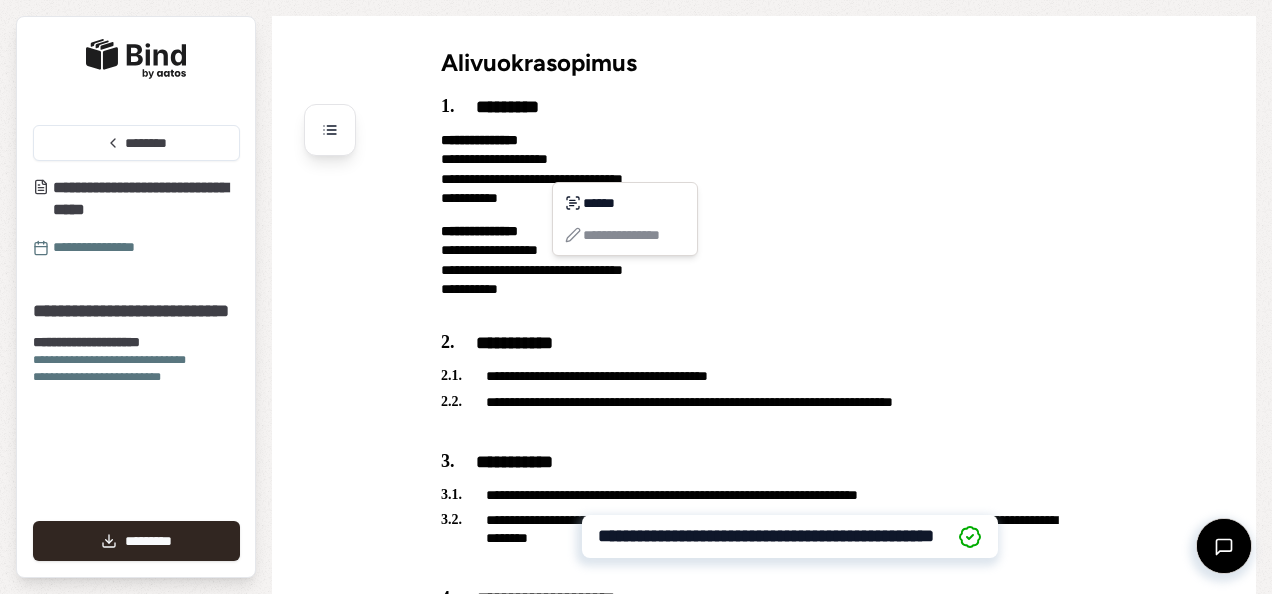 click on "**********" at bounding box center [636, 297] 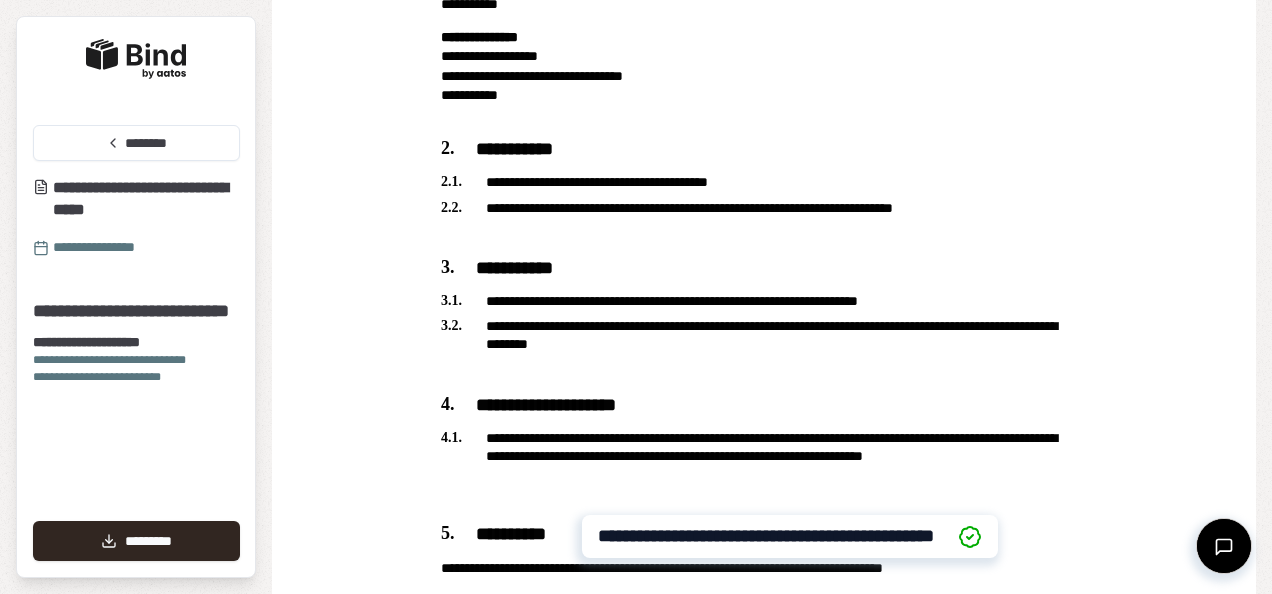 scroll, scrollTop: 0, scrollLeft: 0, axis: both 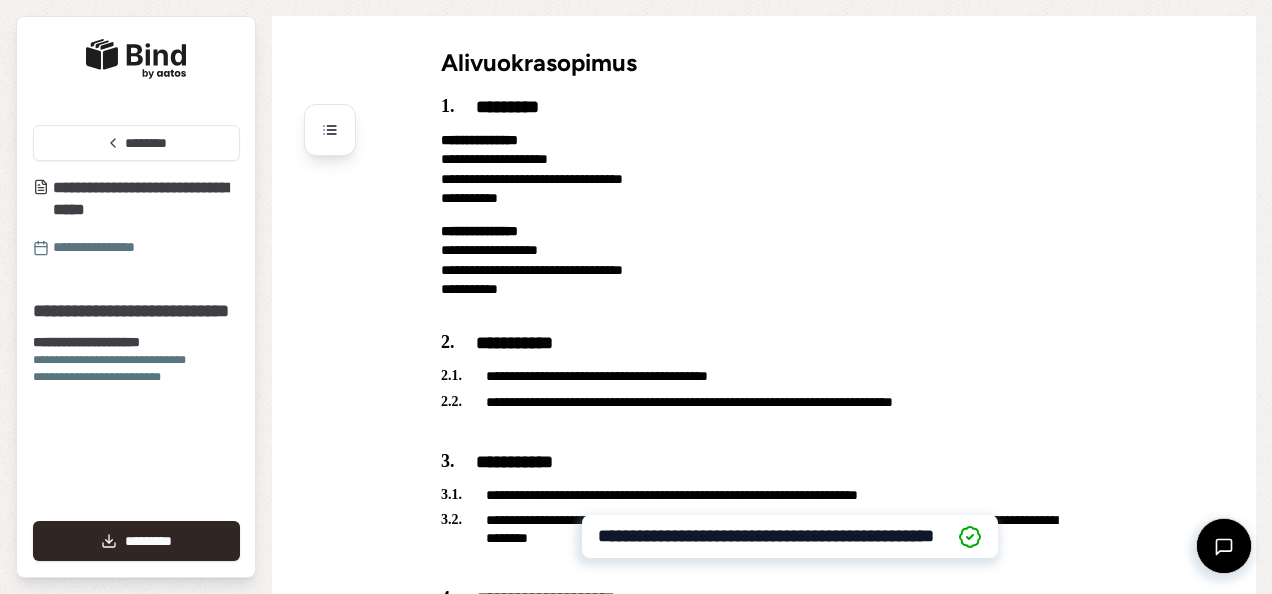 click on "**********" at bounding box center [764, 770] 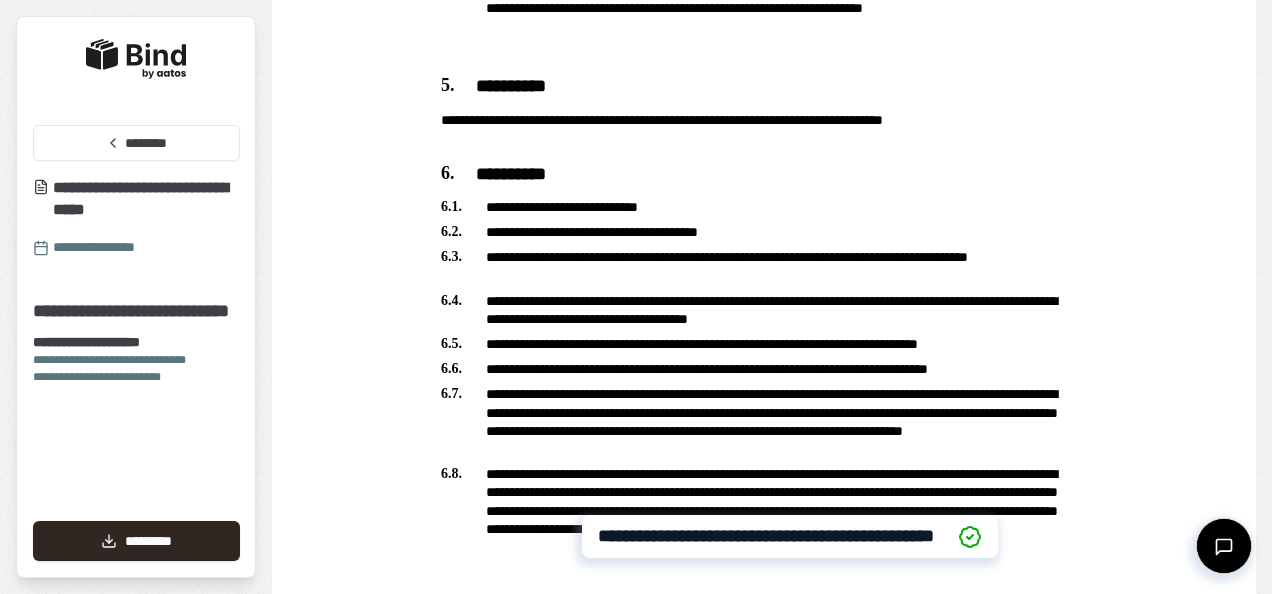 scroll, scrollTop: 0, scrollLeft: 0, axis: both 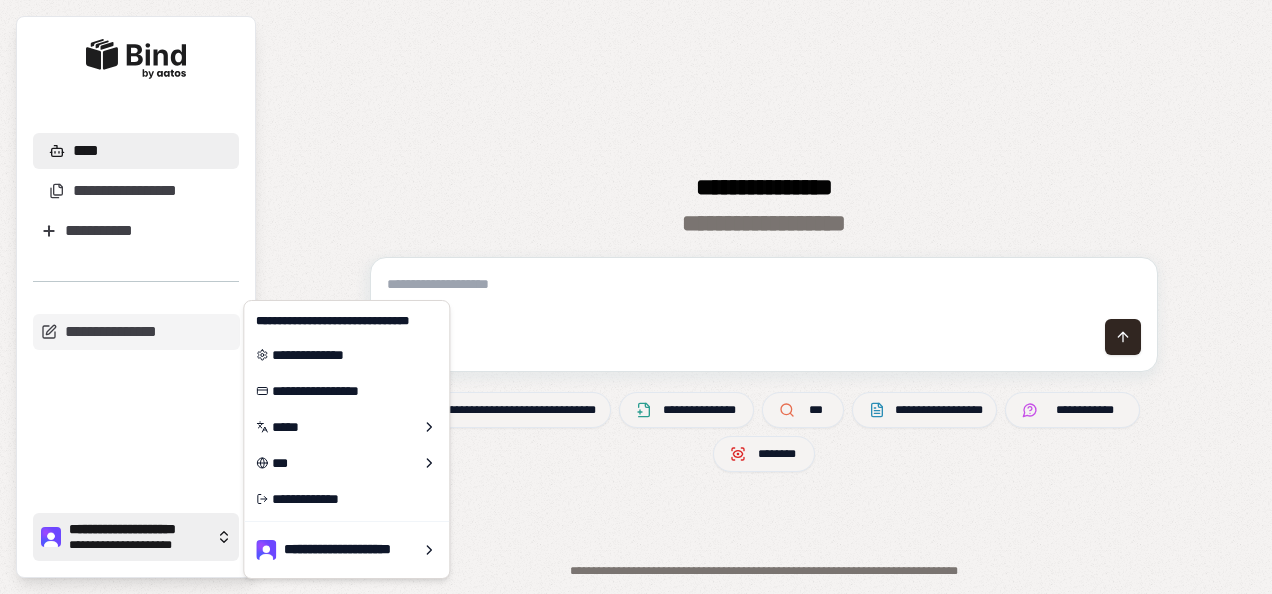 click 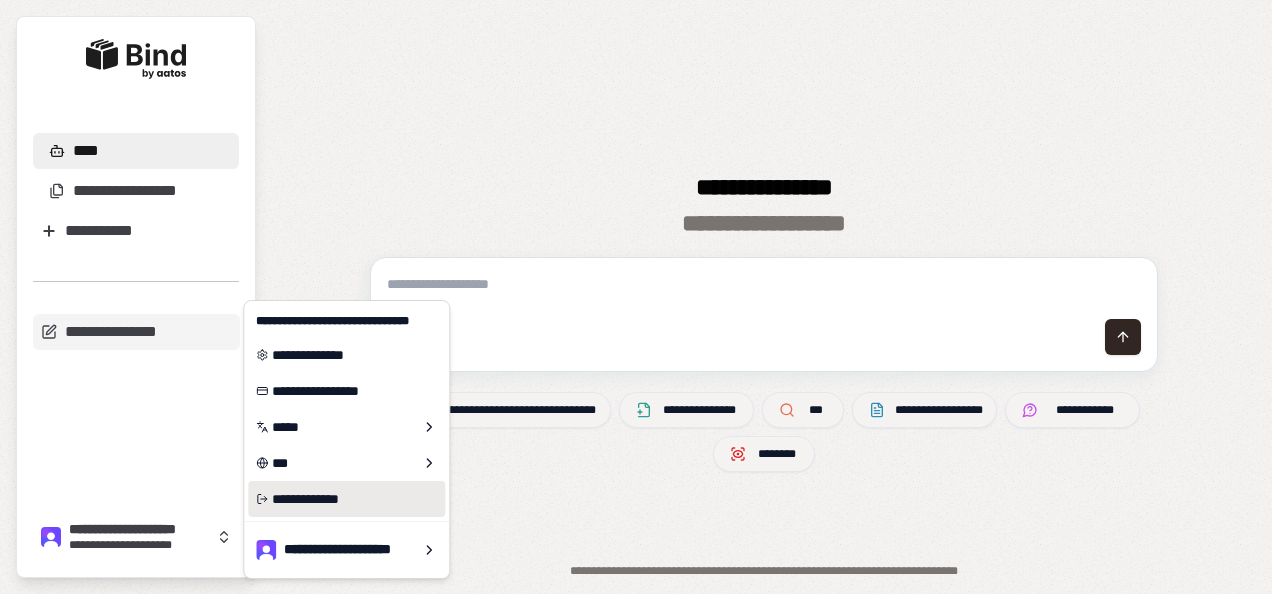 click on "**********" at bounding box center [346, 499] 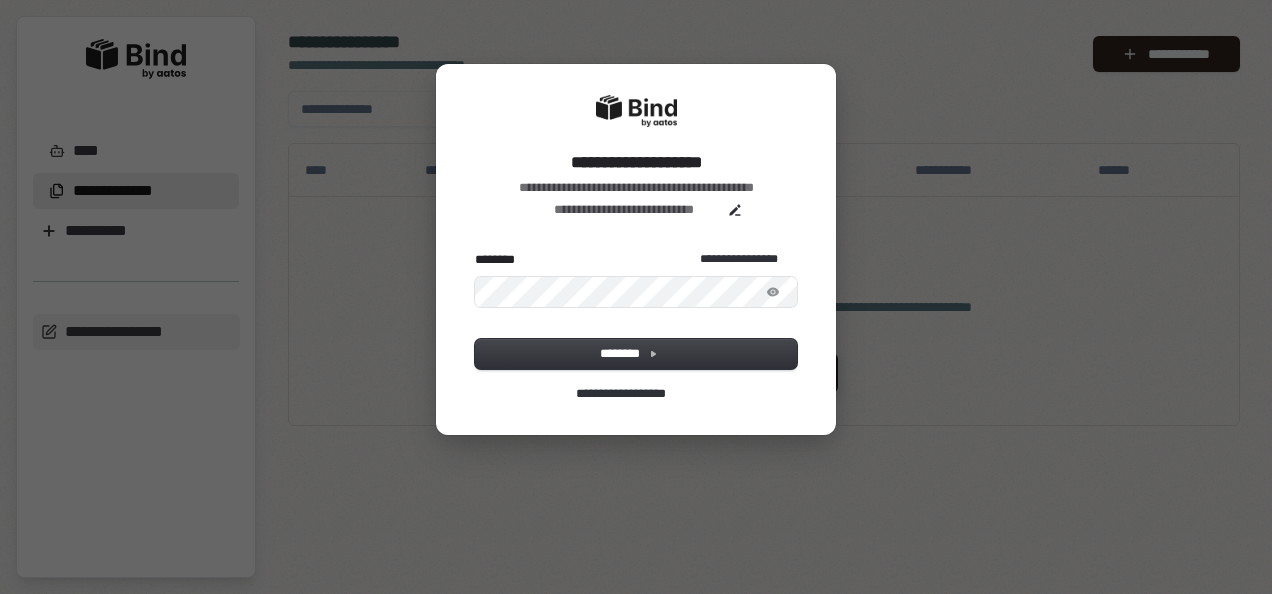scroll, scrollTop: 0, scrollLeft: 0, axis: both 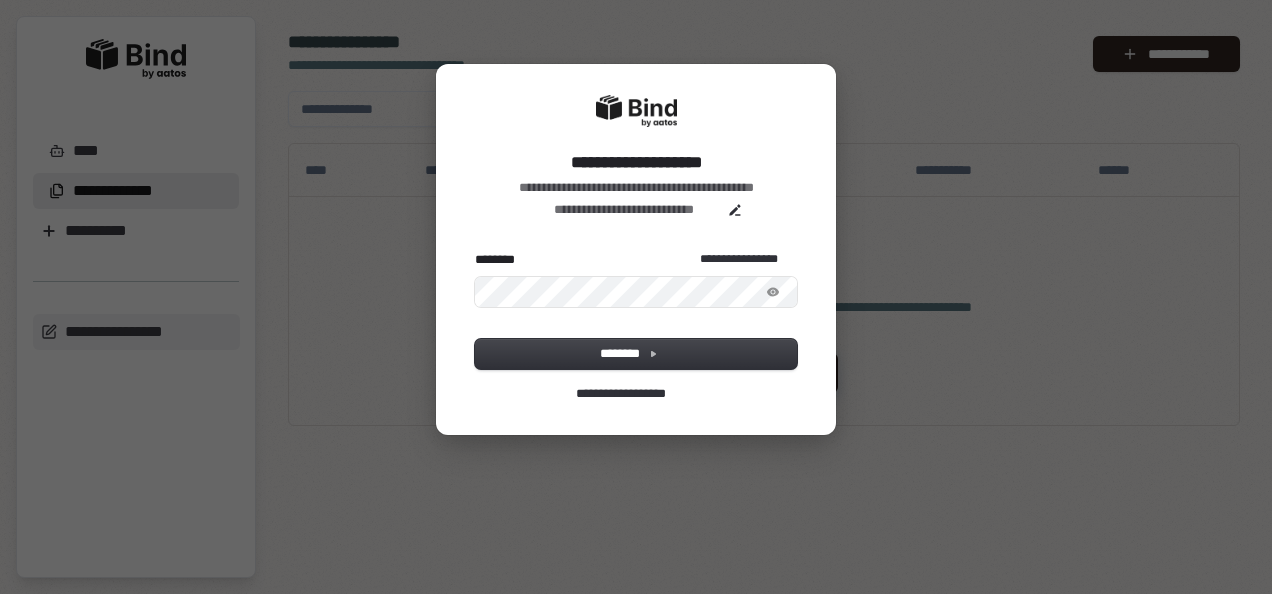 click at bounding box center [475, 251] 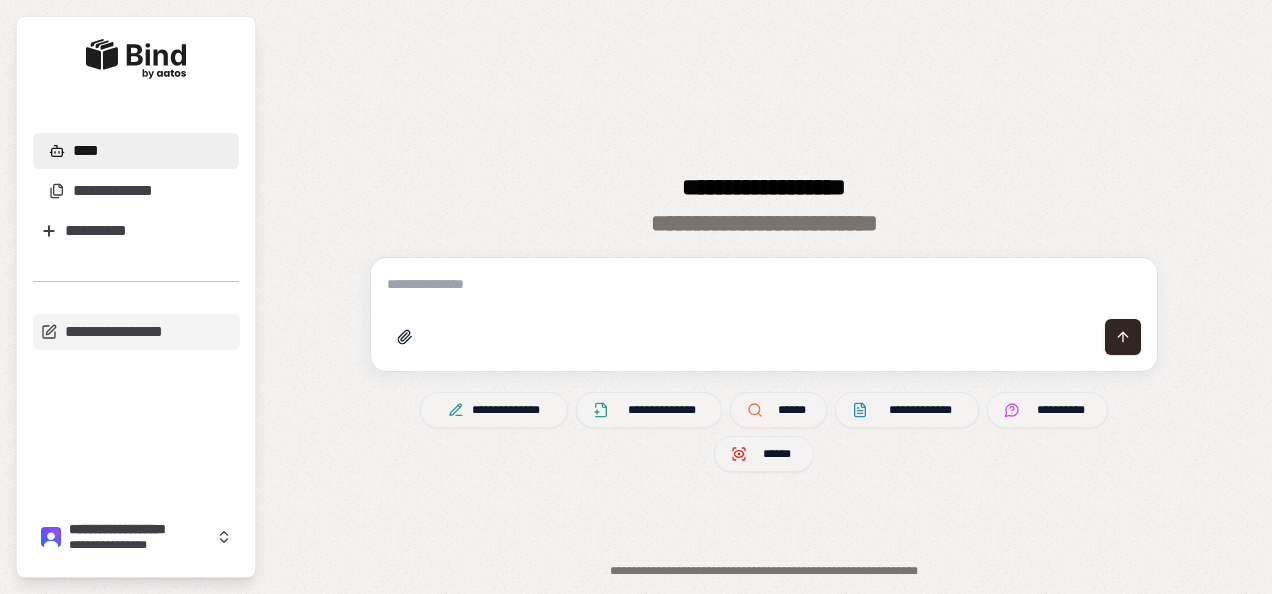 scroll, scrollTop: 0, scrollLeft: 0, axis: both 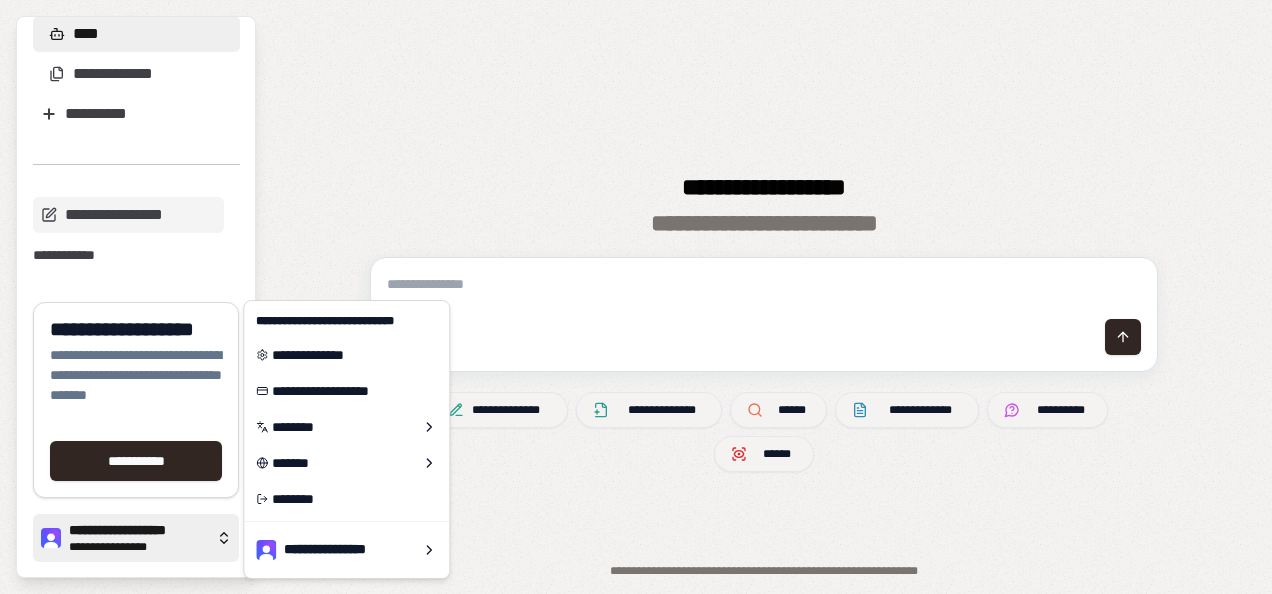 click on "**********" at bounding box center [138, 547] 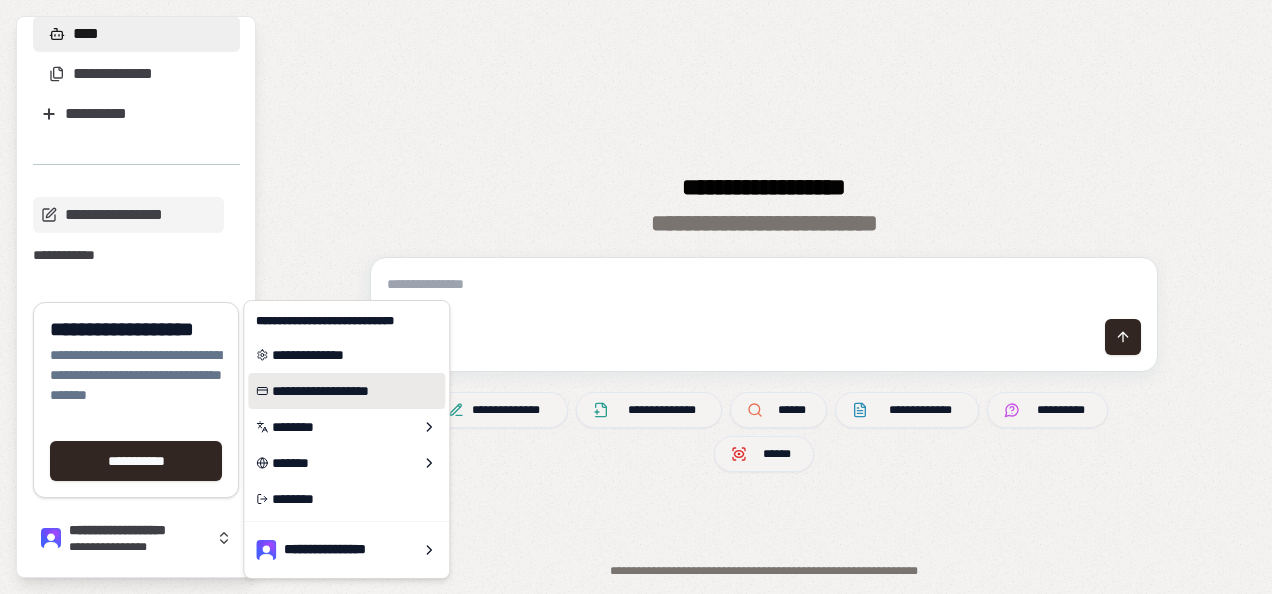 click on "**********" at bounding box center [346, 391] 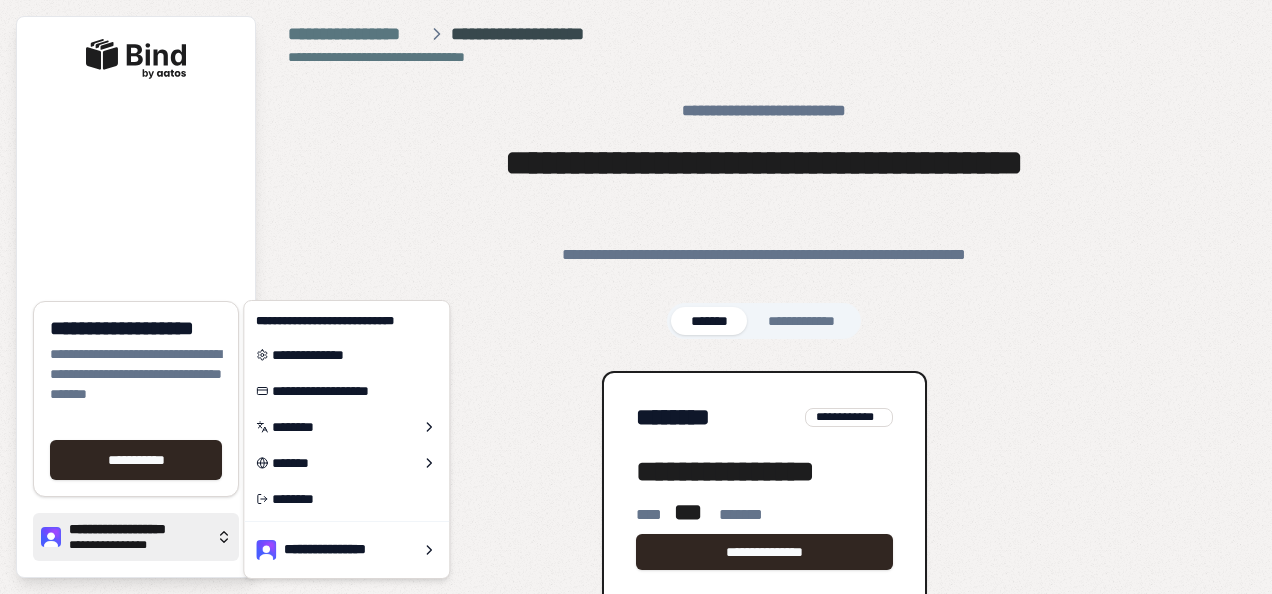 click on "[FIRST] [LAST]" at bounding box center [136, 537] 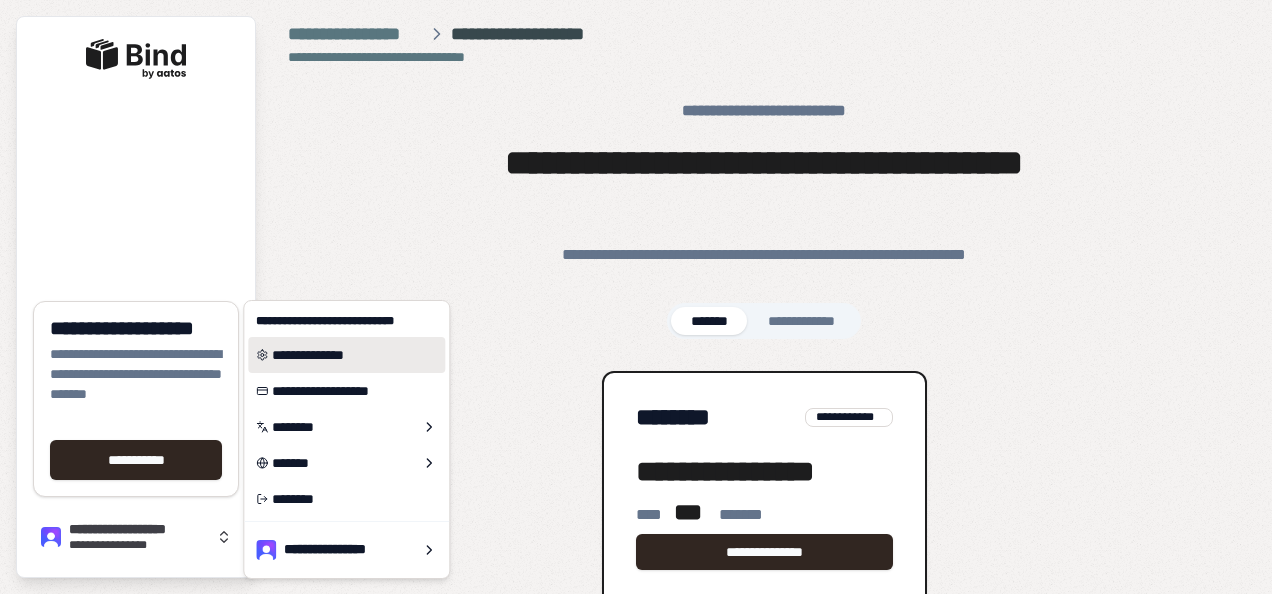 click on "**********" at bounding box center (346, 355) 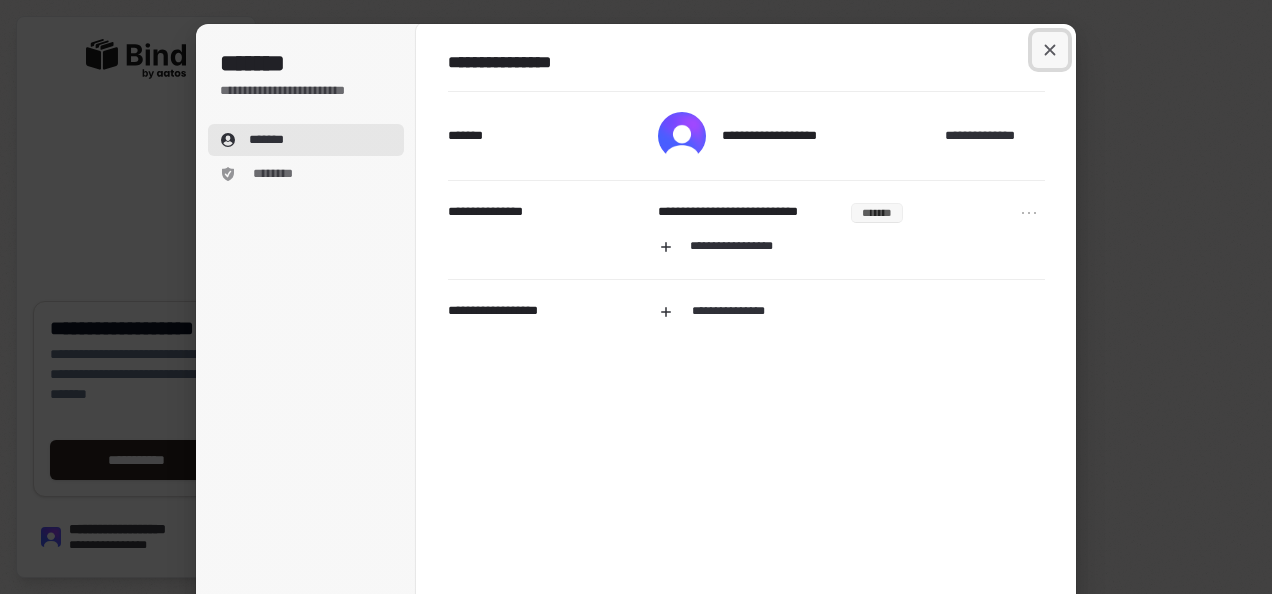 click 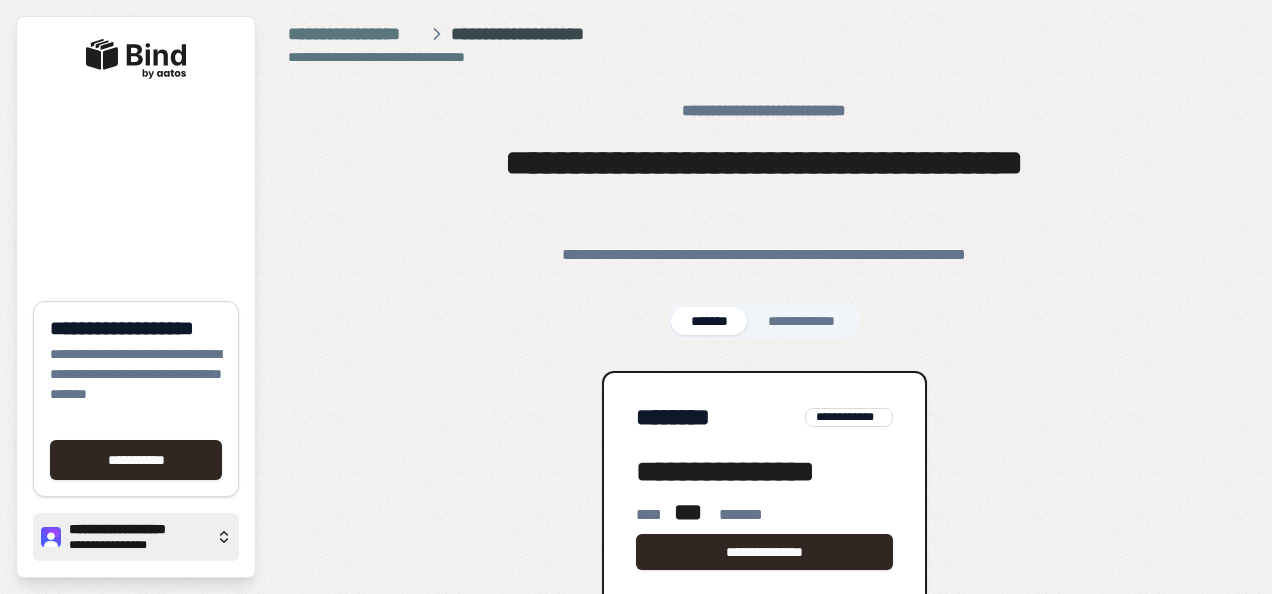 click on "**********" at bounding box center (138, 545) 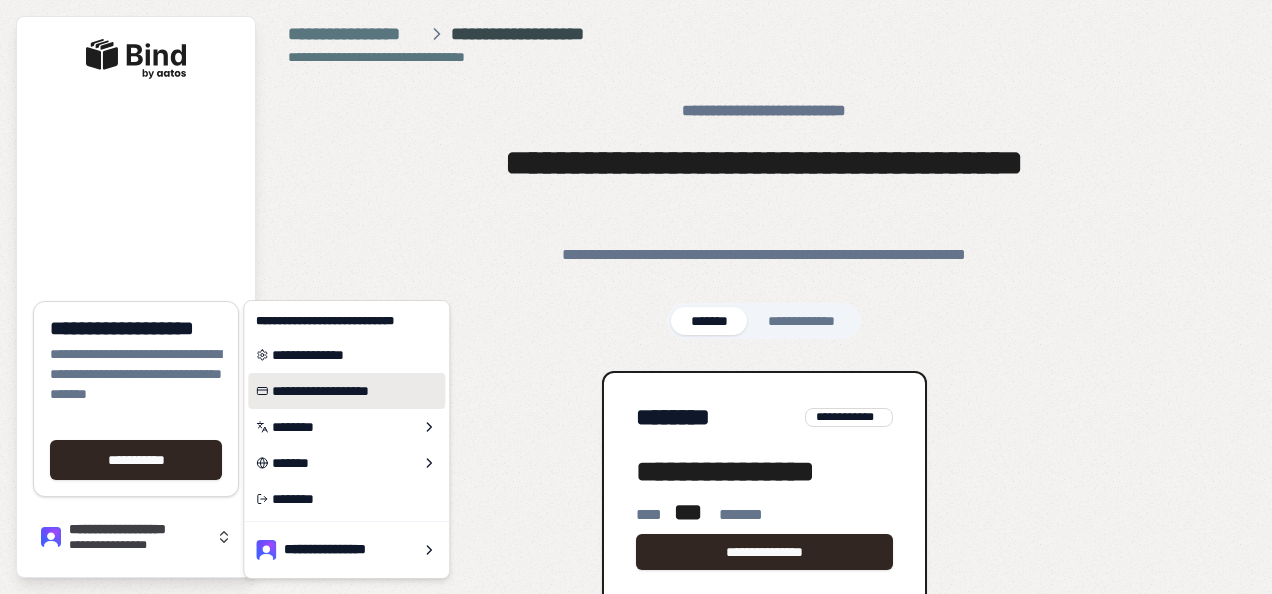 click on "**********" at bounding box center (346, 391) 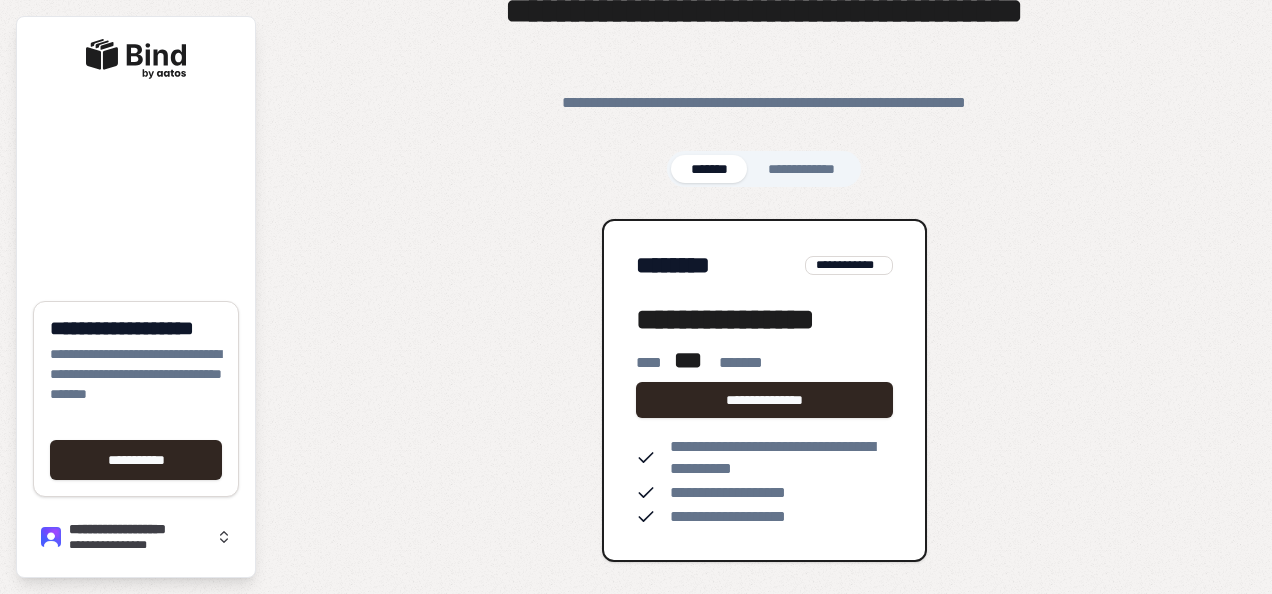 scroll, scrollTop: 0, scrollLeft: 0, axis: both 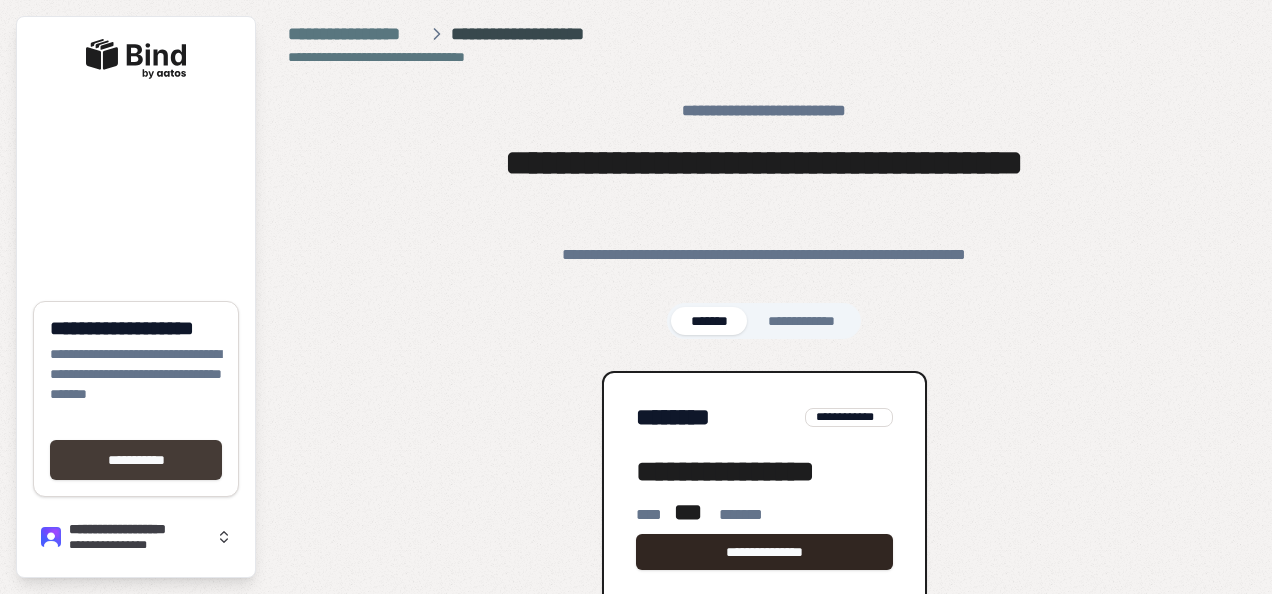 click on "[FIRST] [LAST]" at bounding box center [136, 371] 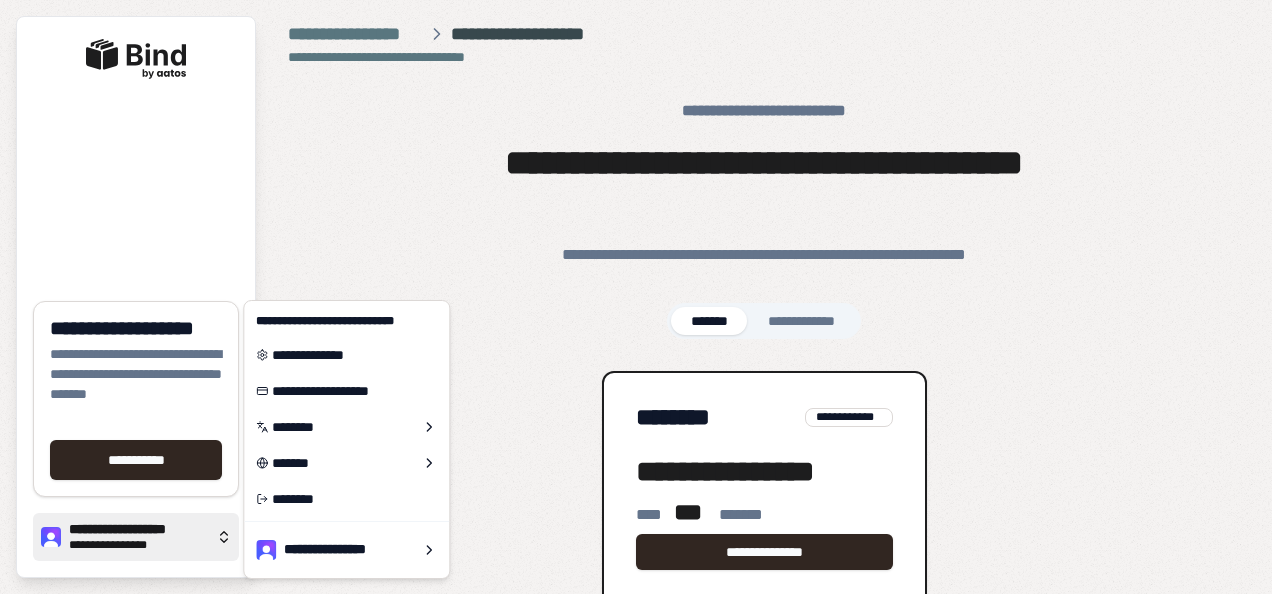 click on "**********" at bounding box center (138, 530) 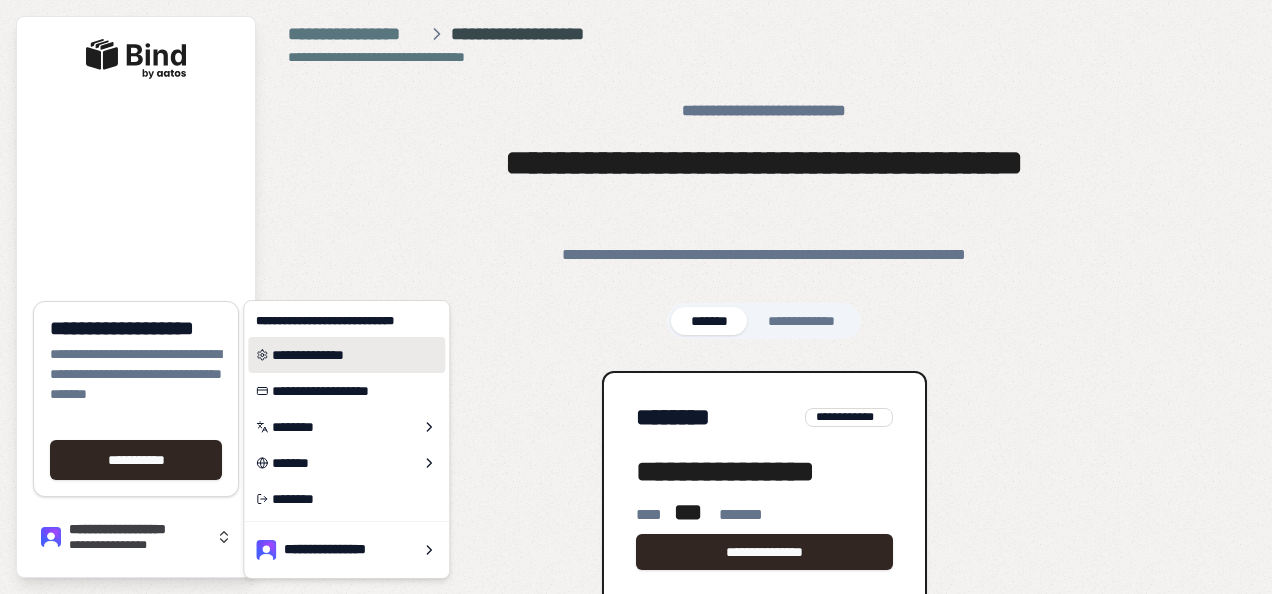 click on "**********" at bounding box center (346, 355) 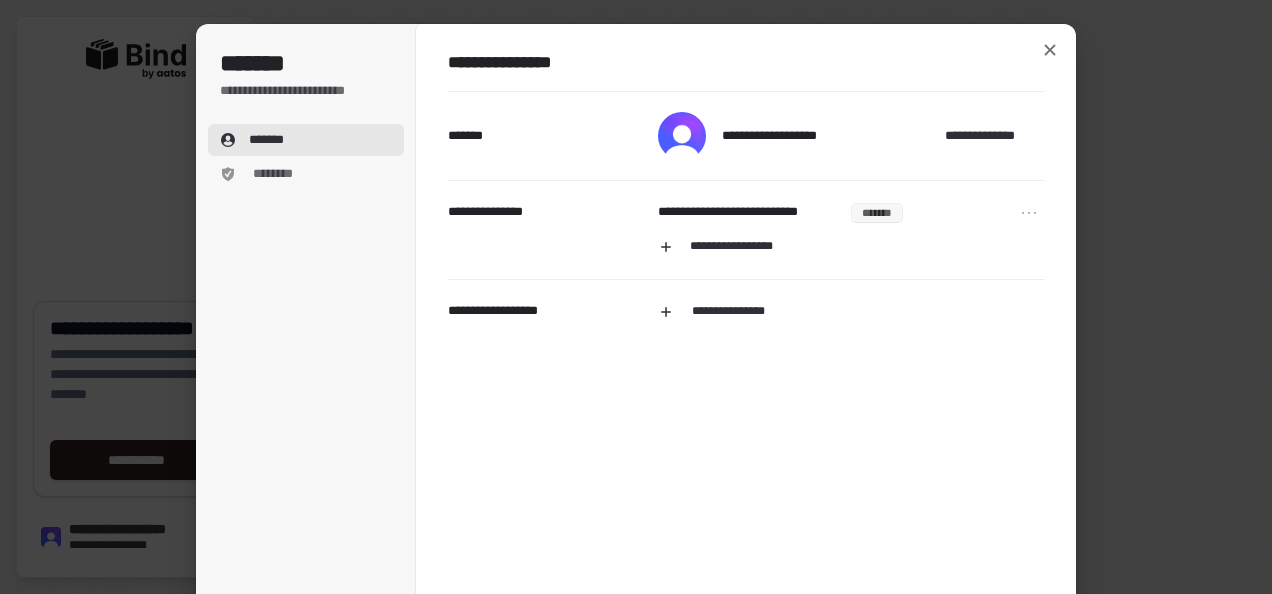 type 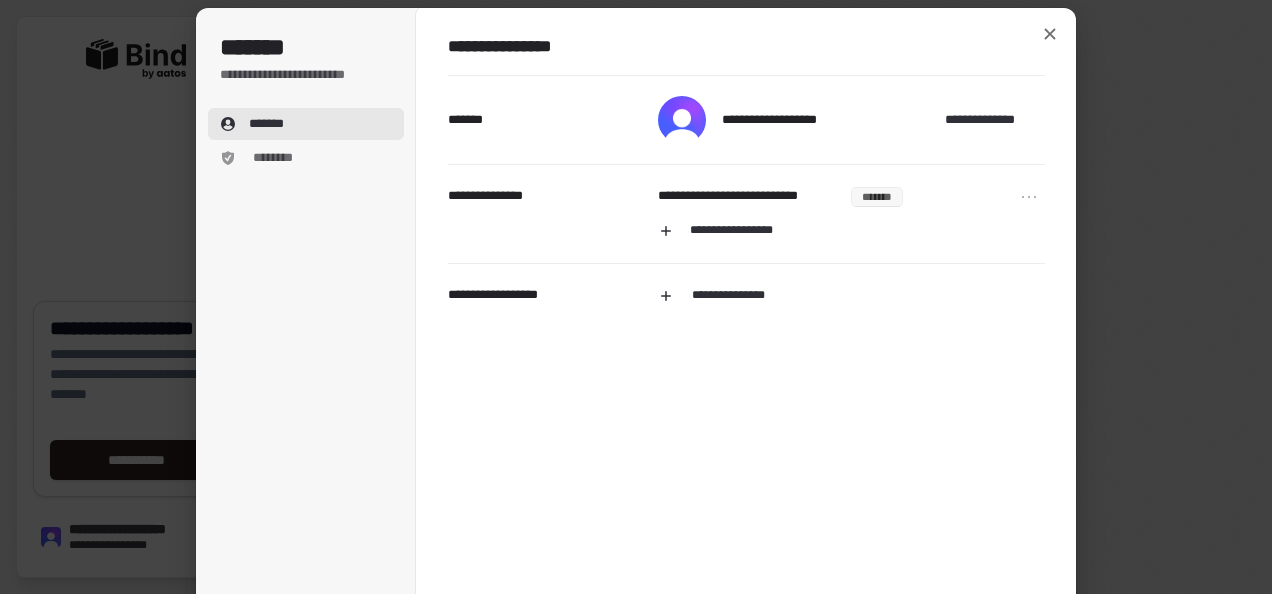 scroll, scrollTop: 0, scrollLeft: 0, axis: both 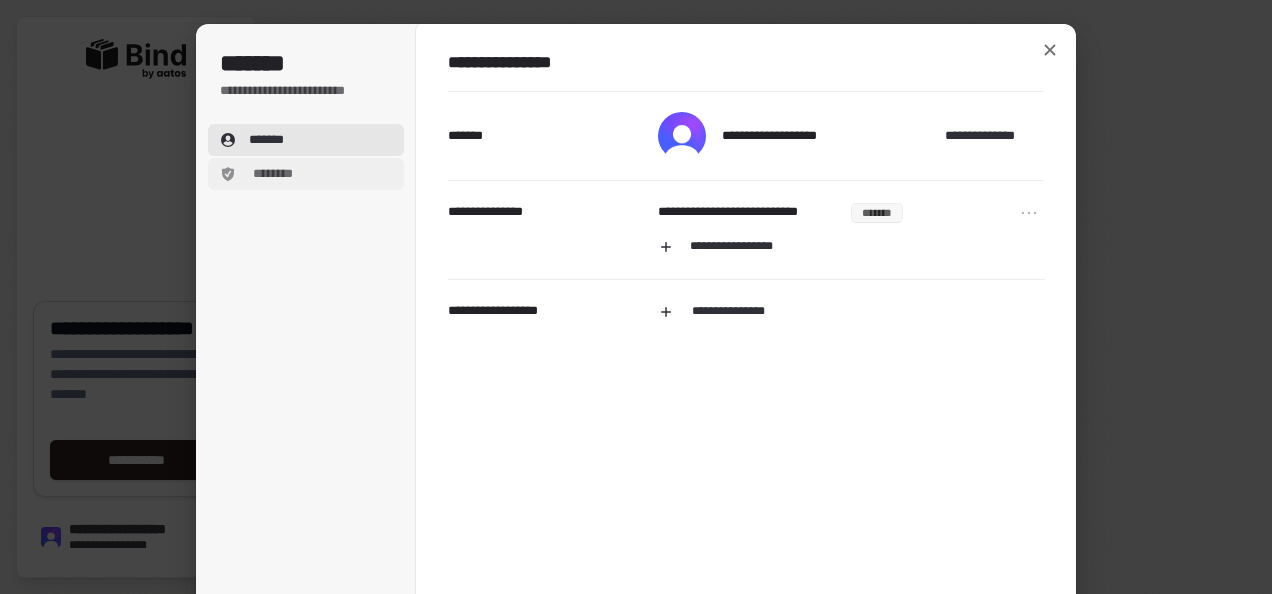 click on "********" at bounding box center [306, 174] 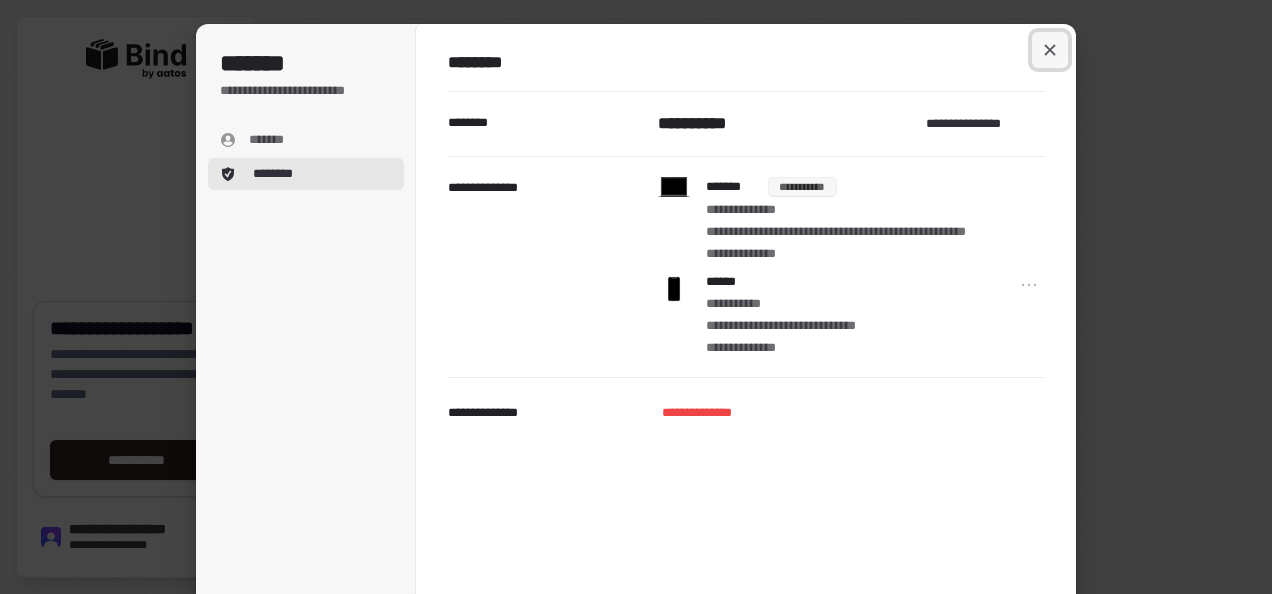 click at bounding box center (1050, 50) 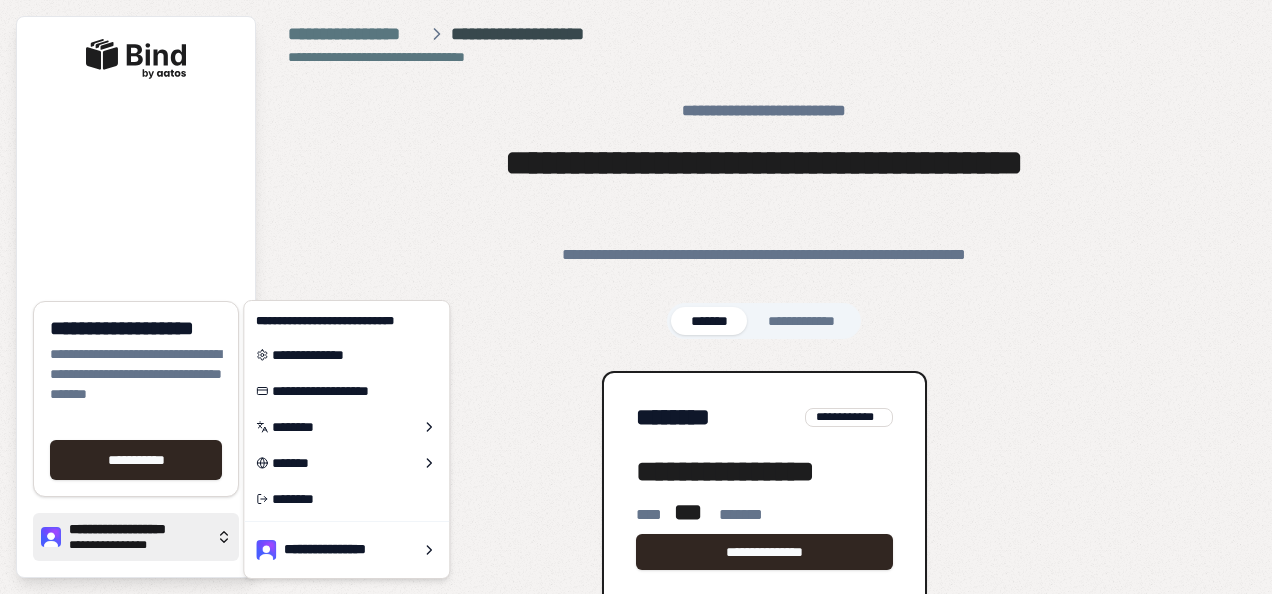 click on "**********" at bounding box center (138, 545) 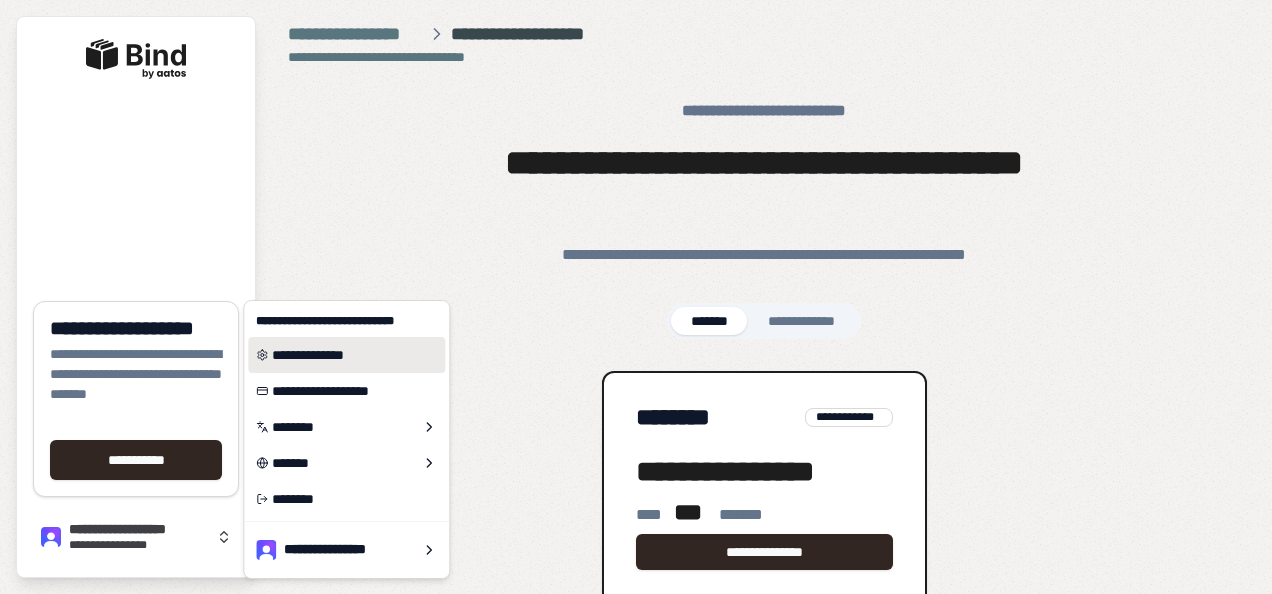click on "**********" at bounding box center [346, 355] 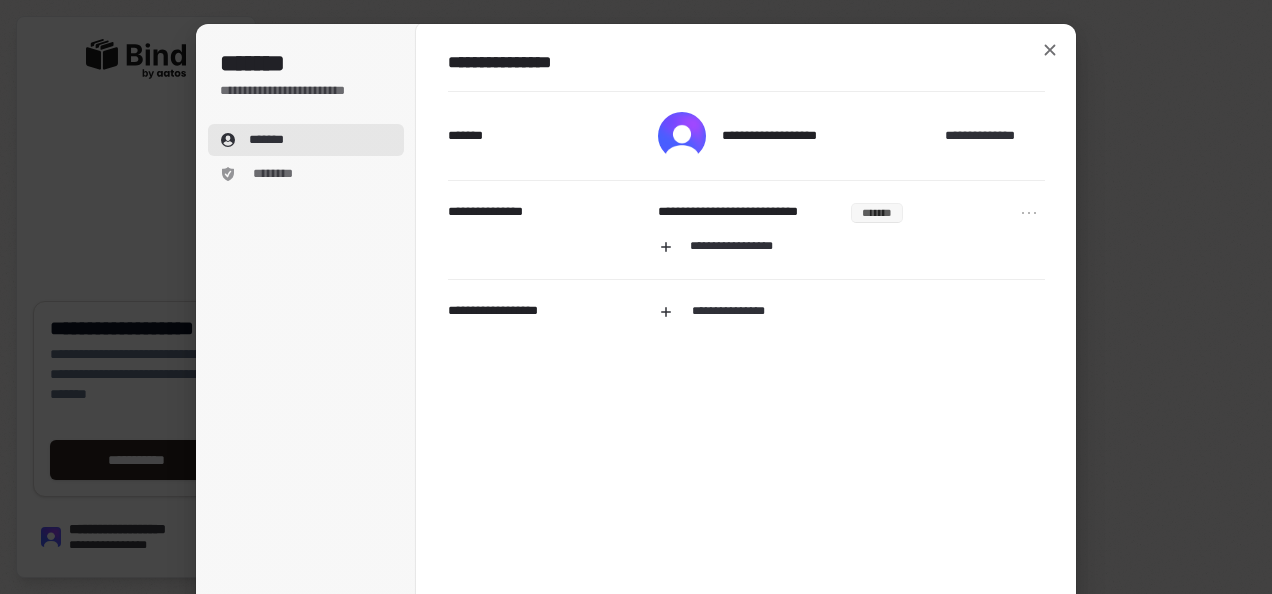 click on "**********" at bounding box center [746, 63] 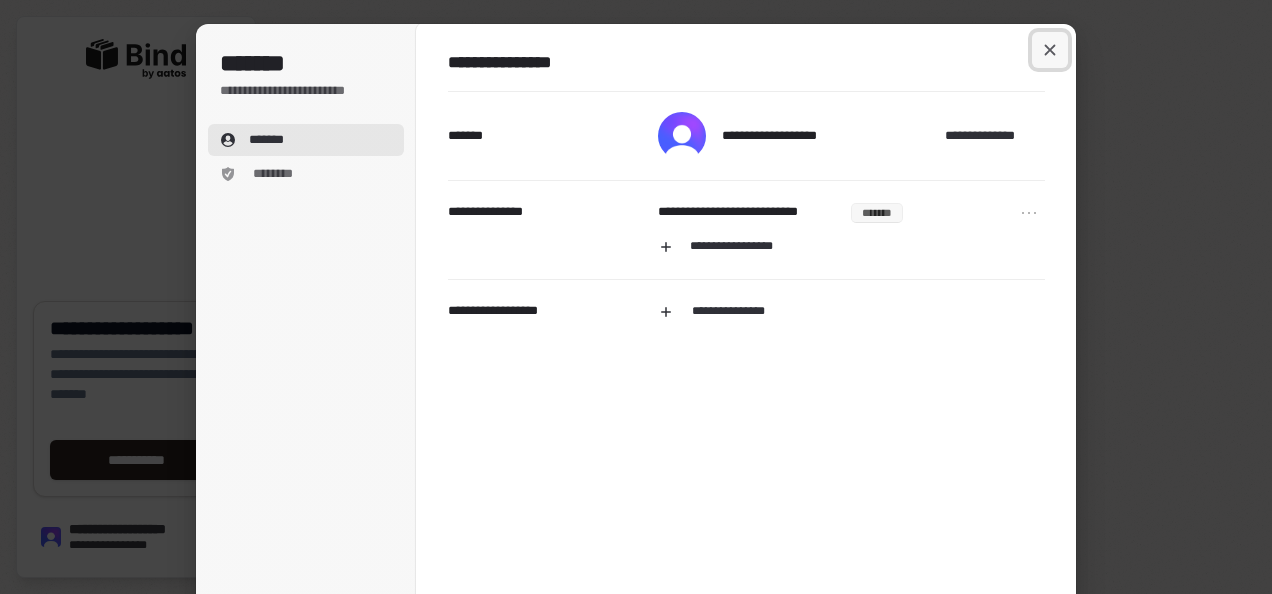 click at bounding box center [1050, 50] 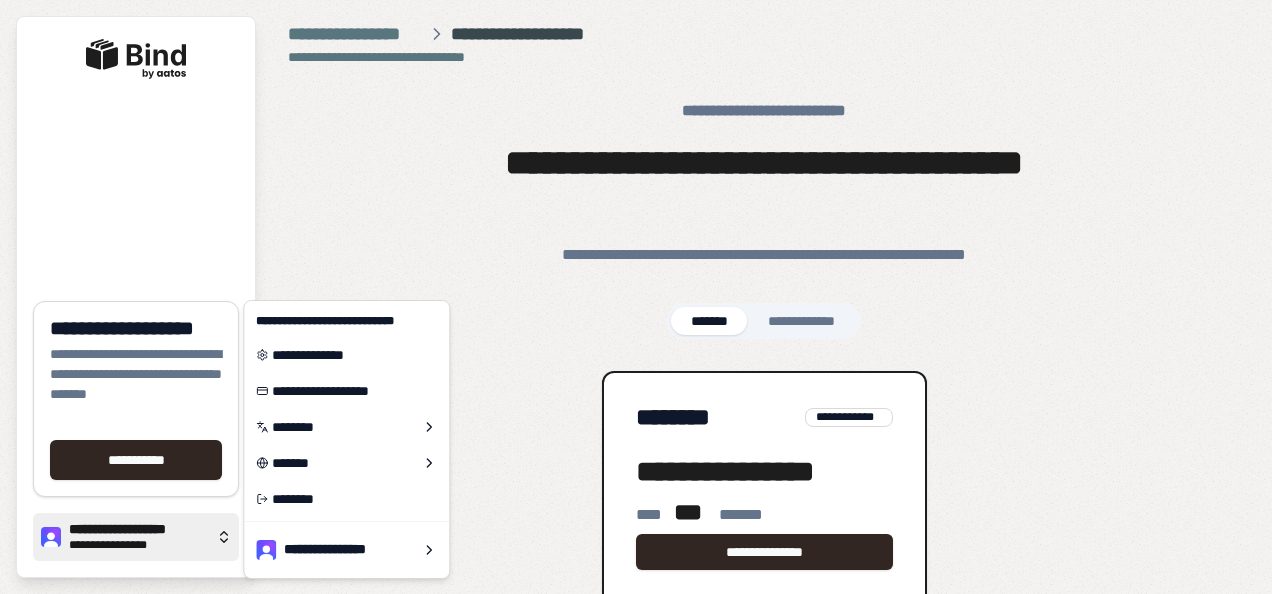 click on "**********" at bounding box center (138, 530) 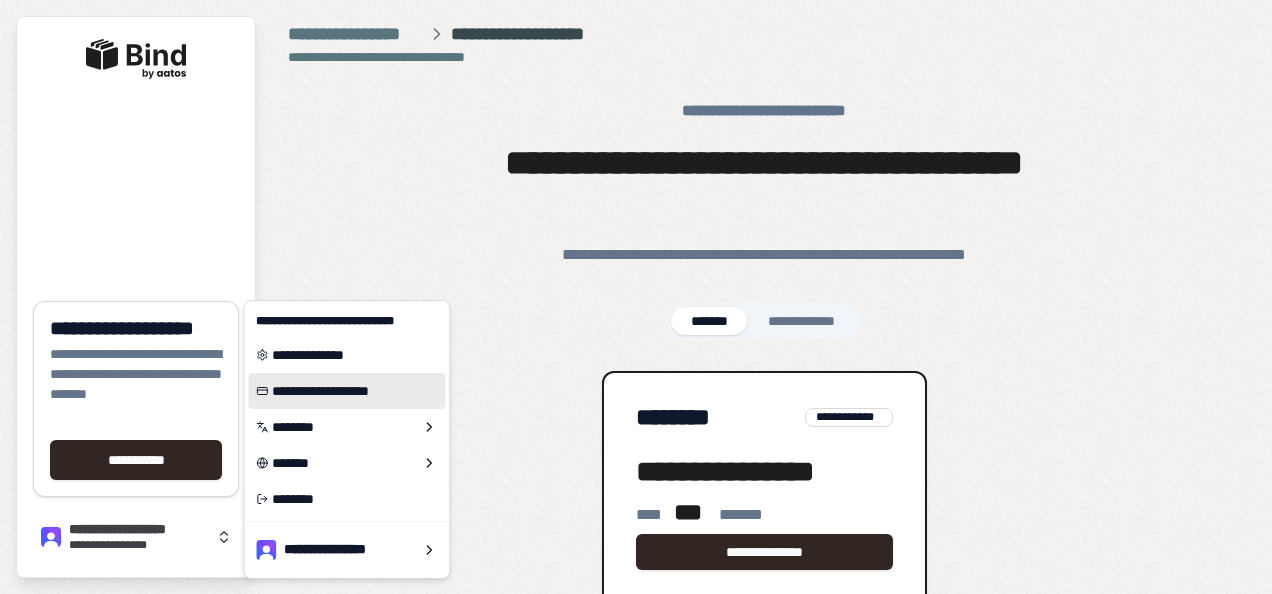click on "**********" at bounding box center [346, 391] 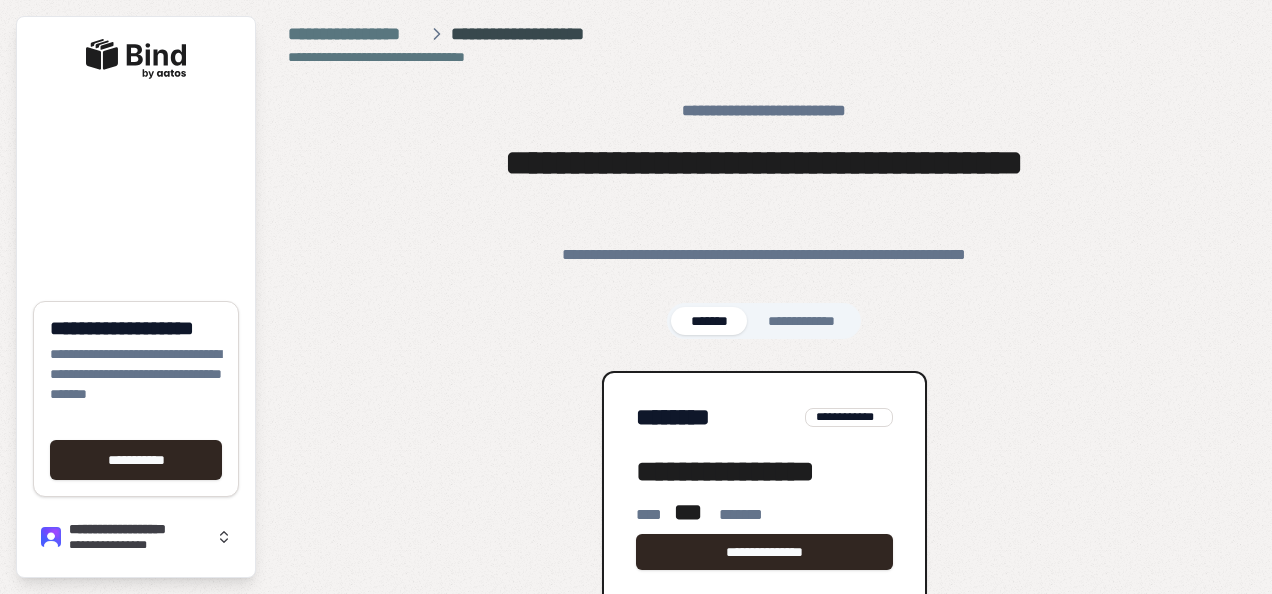 type 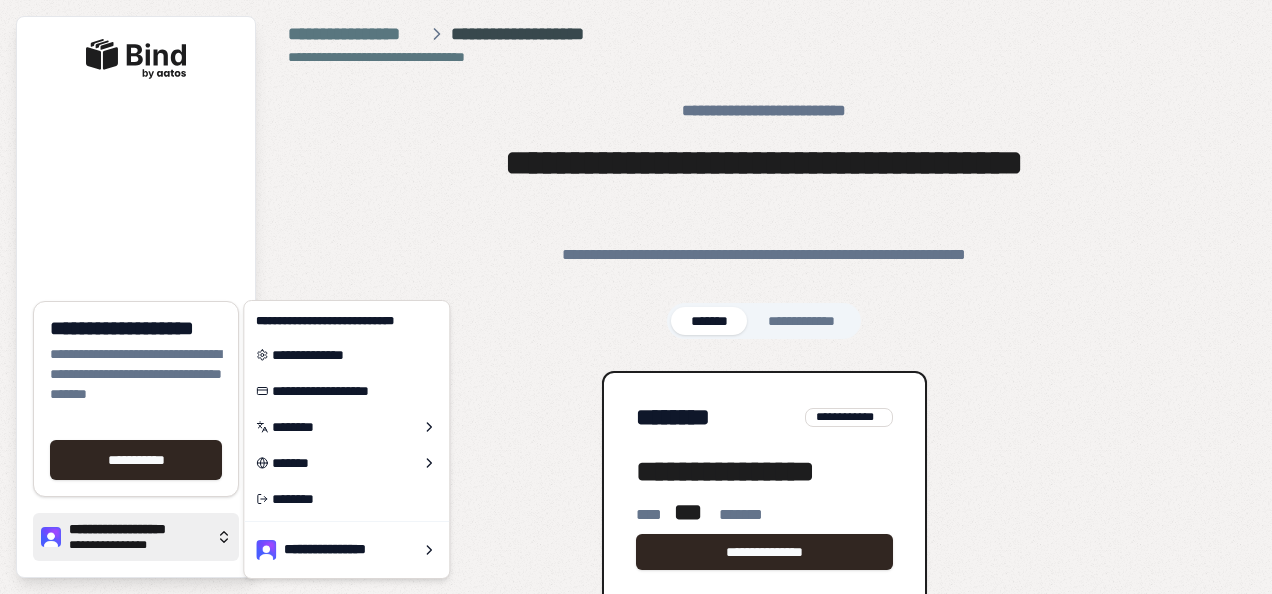 click on "[FIRST] [LAST]" at bounding box center (136, 537) 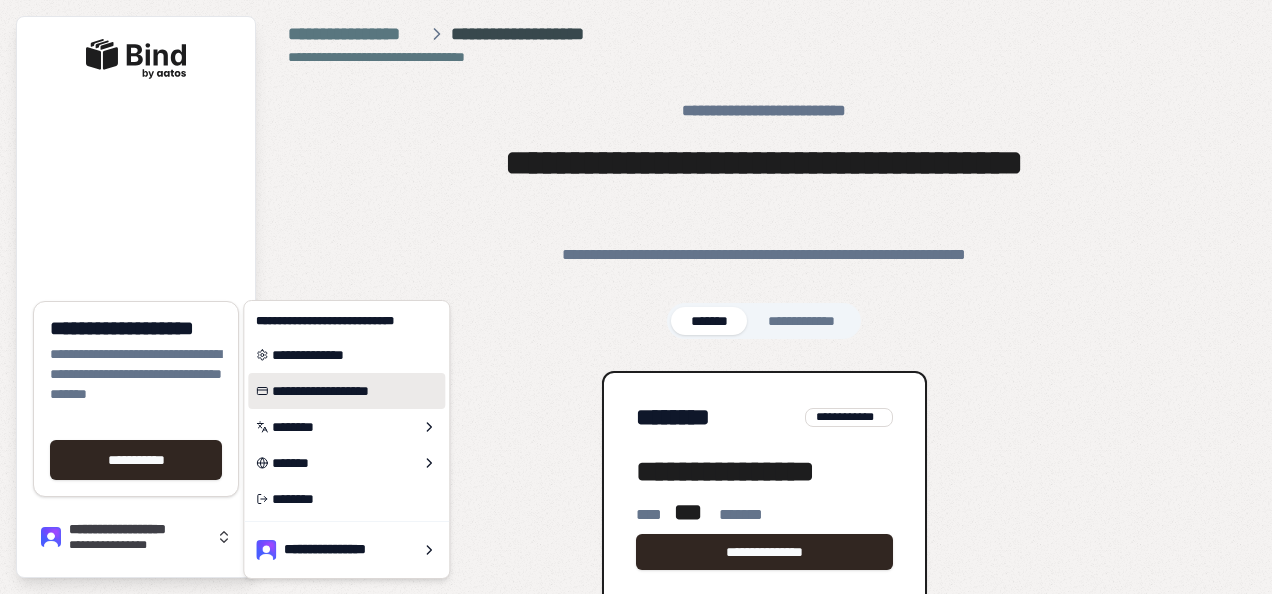 click on "**********" at bounding box center [346, 391] 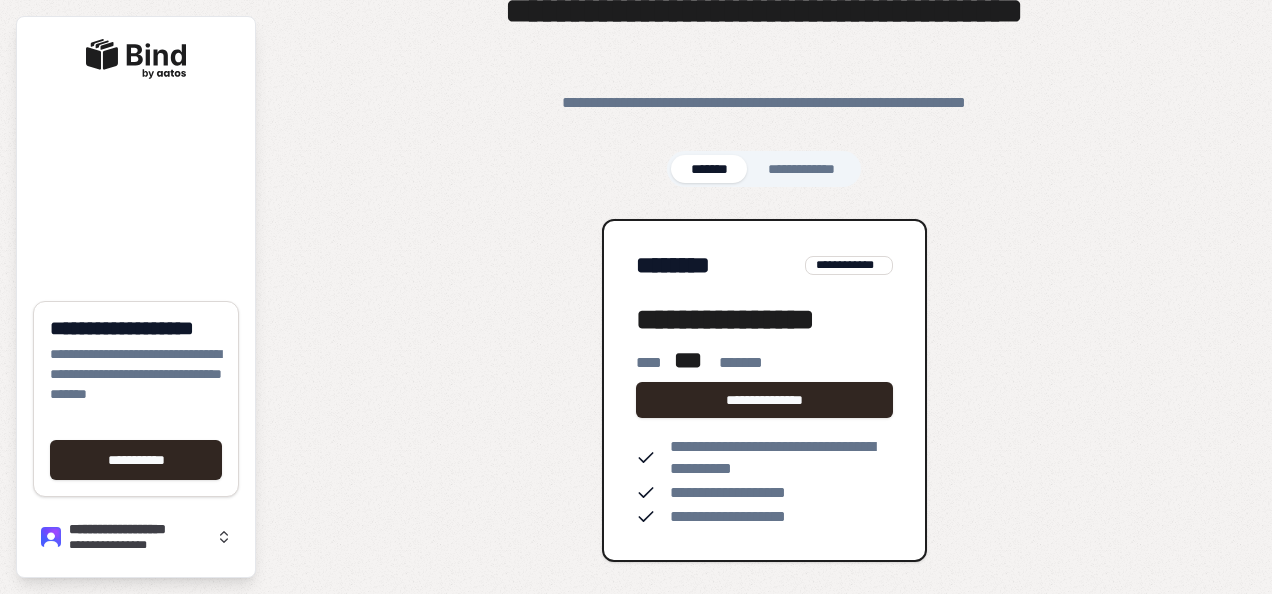 scroll, scrollTop: 142, scrollLeft: 0, axis: vertical 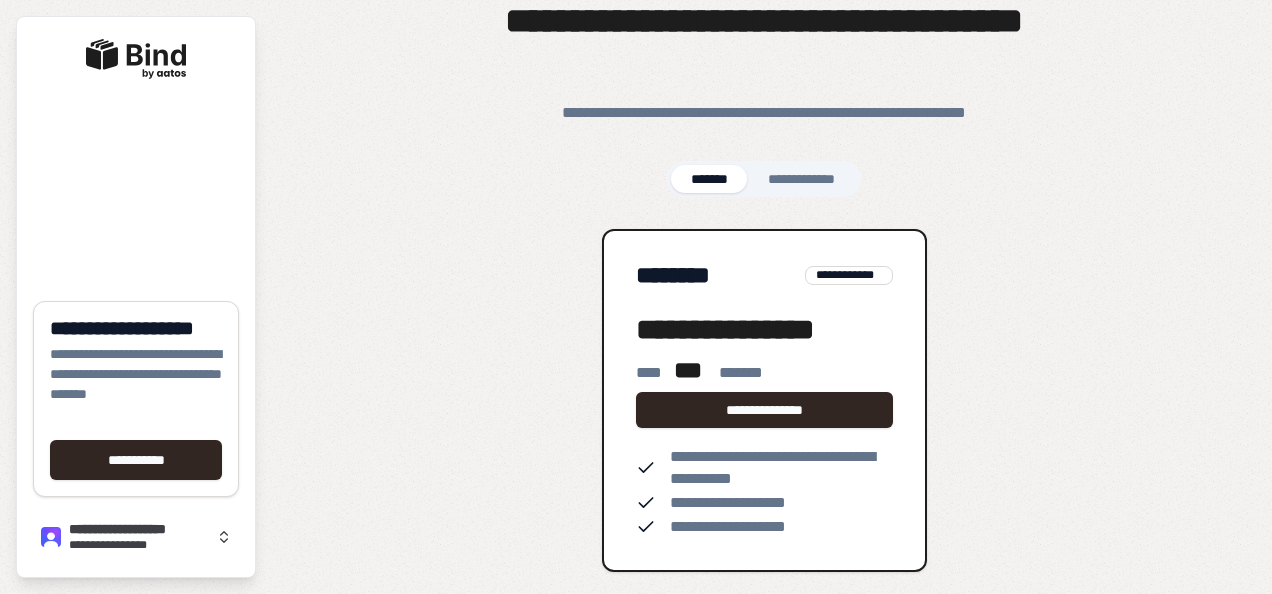 click on "**********" at bounding box center [764, 264] 